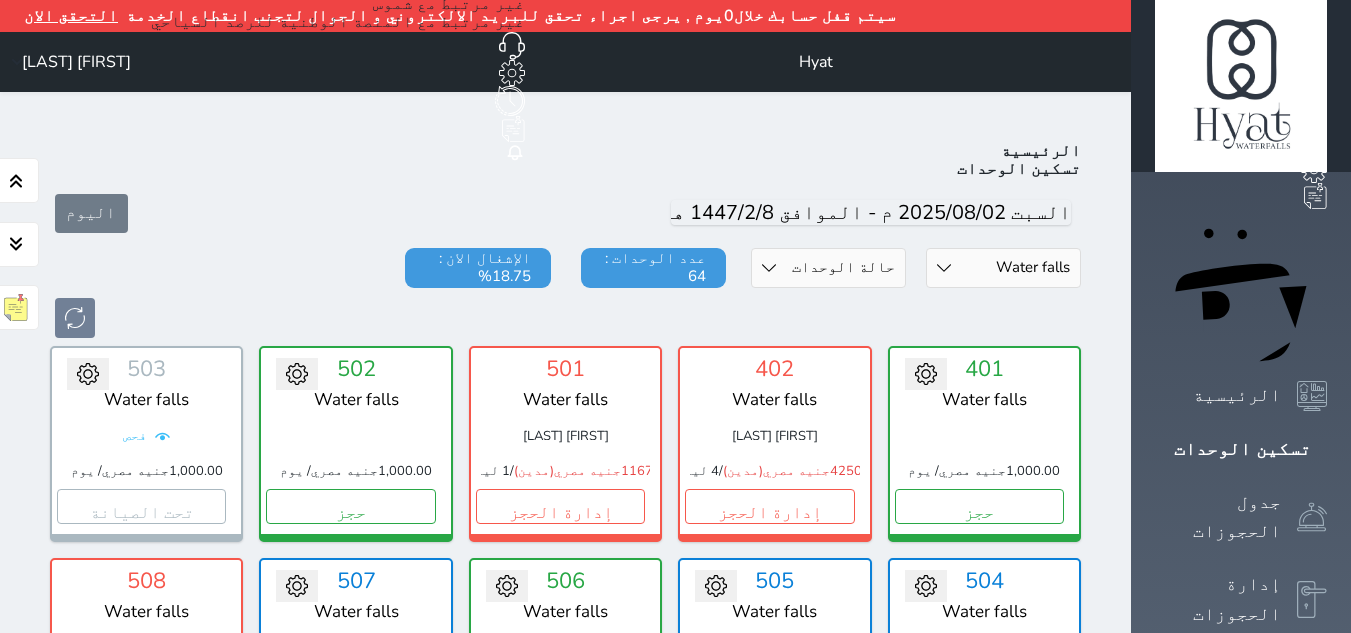 select on "39145206" 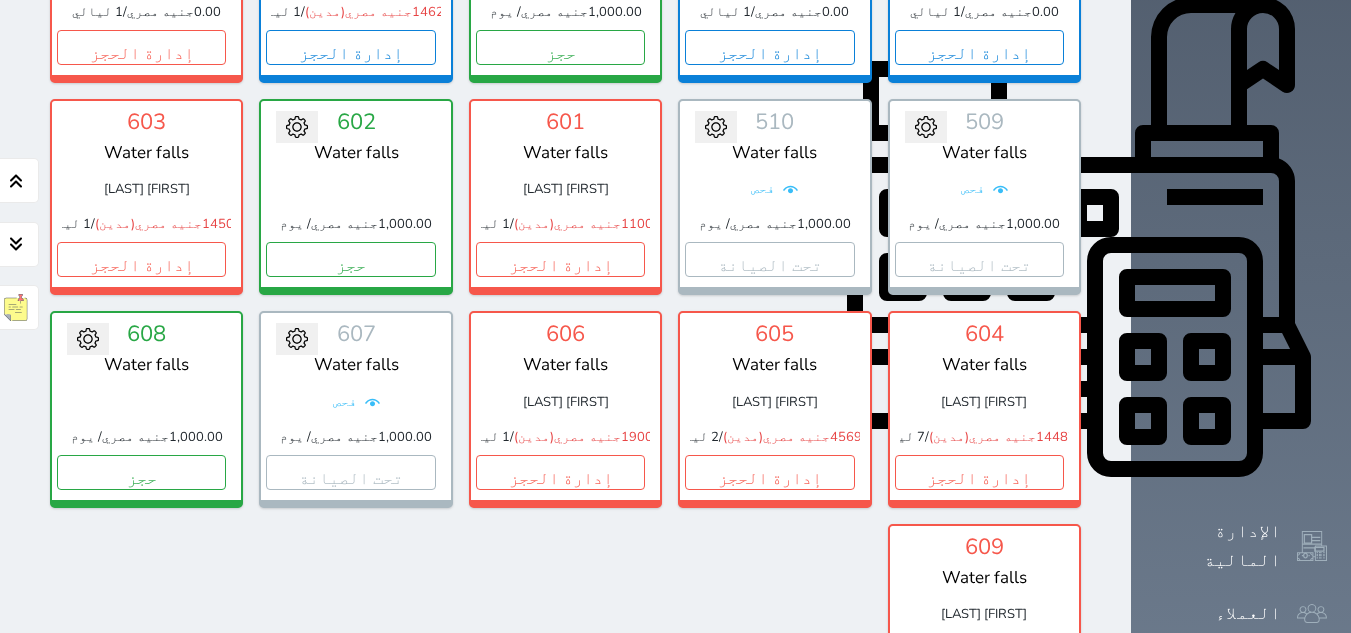 scroll, scrollTop: 700, scrollLeft: 0, axis: vertical 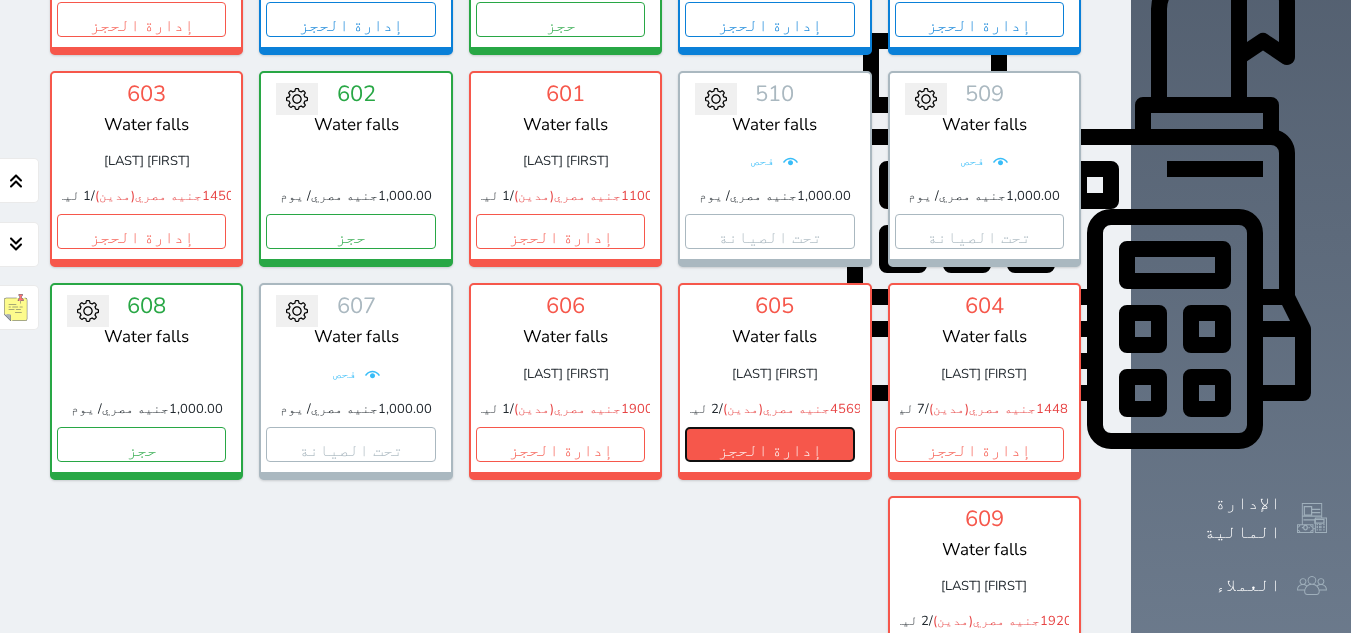 click on "إدارة الحجز" at bounding box center [769, 444] 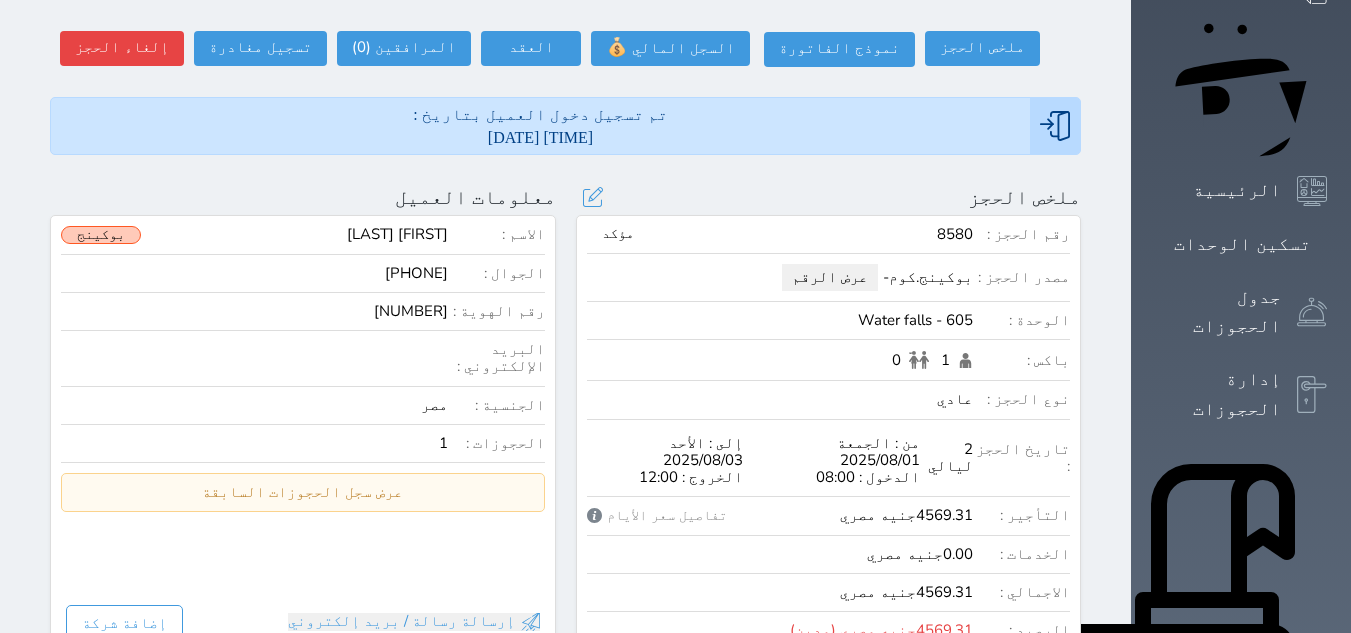 scroll, scrollTop: 200, scrollLeft: 0, axis: vertical 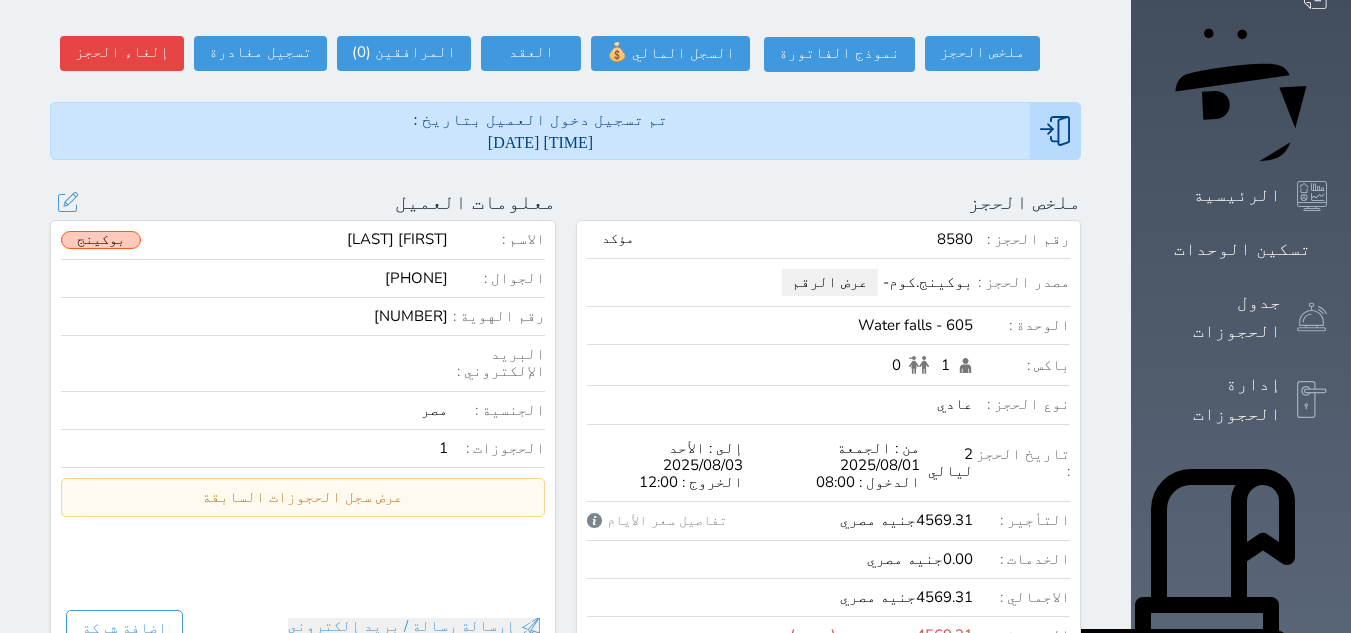 click on "[PHONE]" at bounding box center [254, 278] 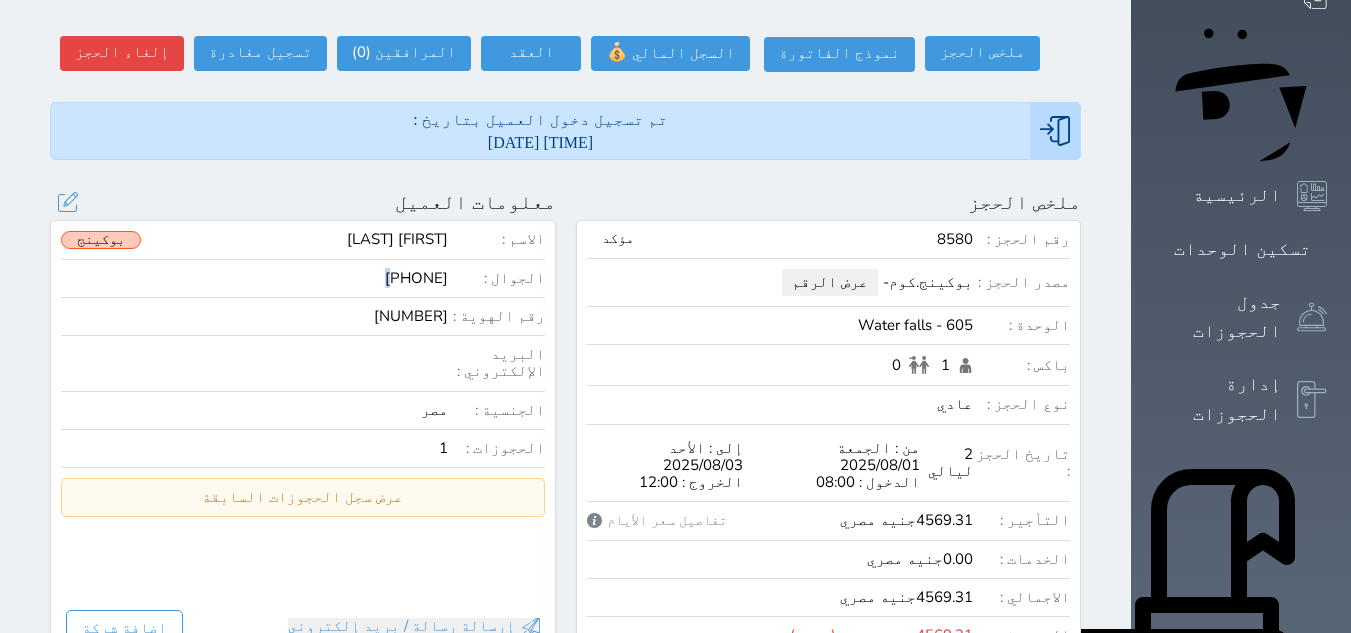 click on "[PHONE]" at bounding box center (254, 278) 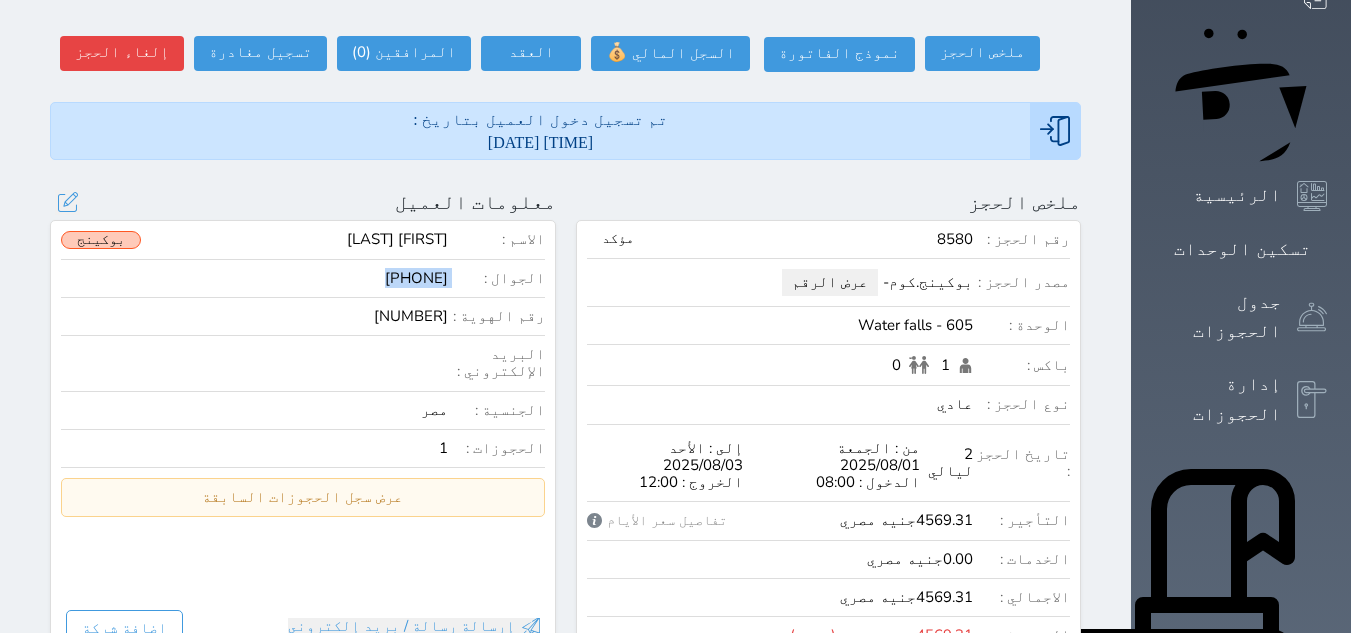 click on "[PHONE]" at bounding box center (254, 278) 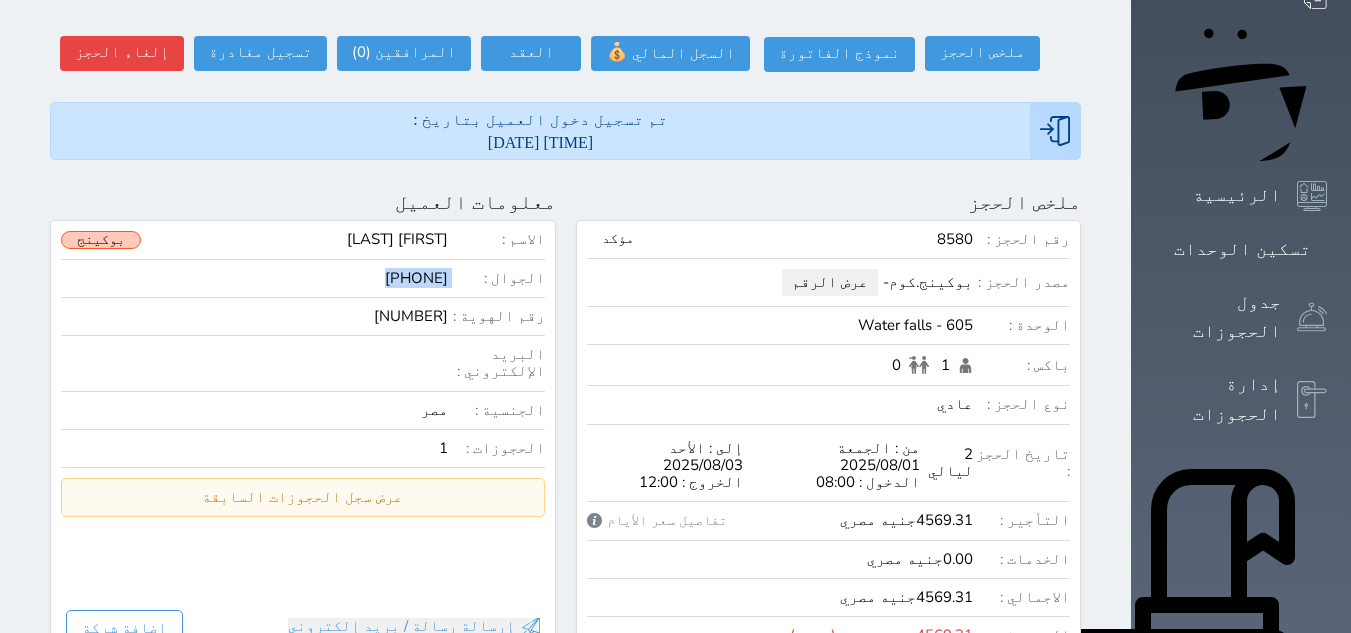 click on "تم تسجيل دخول العميل بتاريخ :   [DATE] [TIME]" at bounding box center [565, 131] 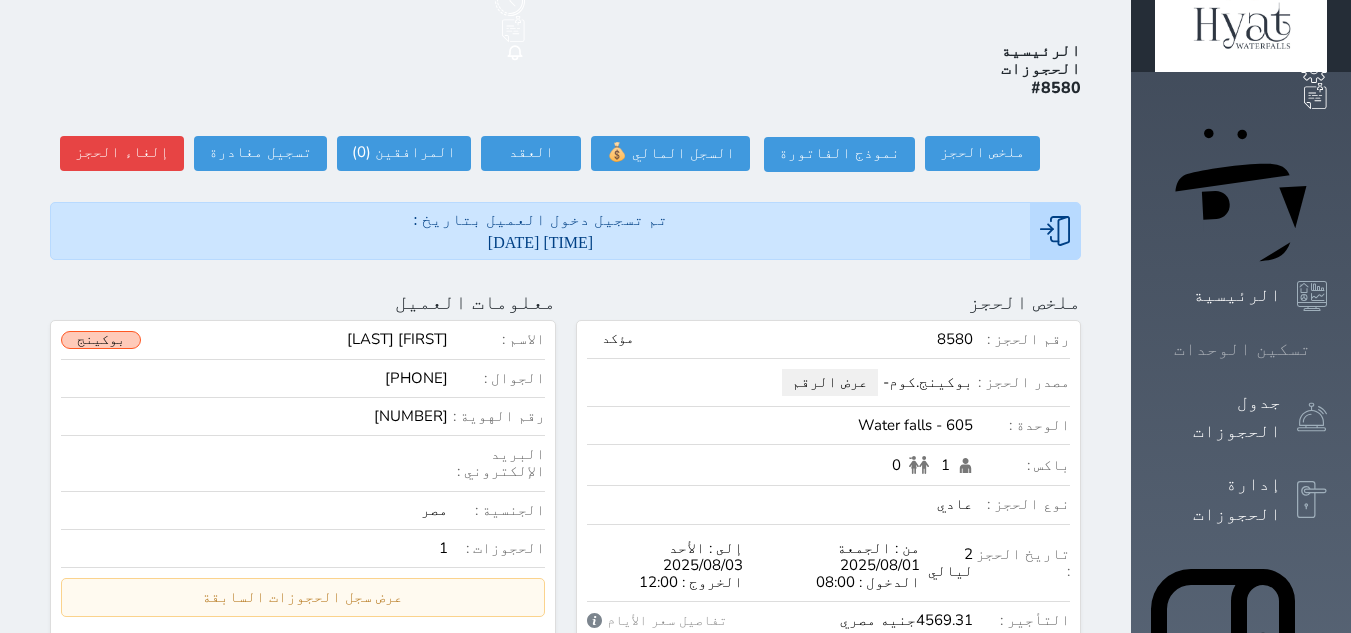click on "تسكين الوحدات" at bounding box center [1242, 349] 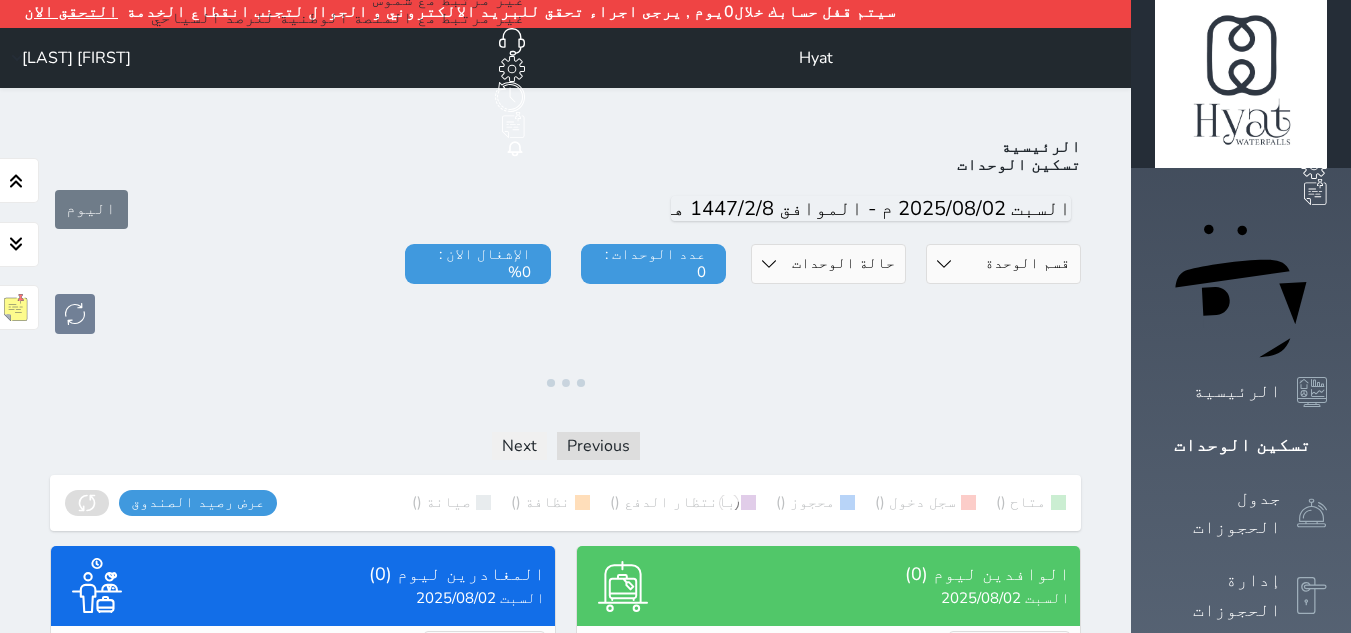 scroll, scrollTop: 0, scrollLeft: 0, axis: both 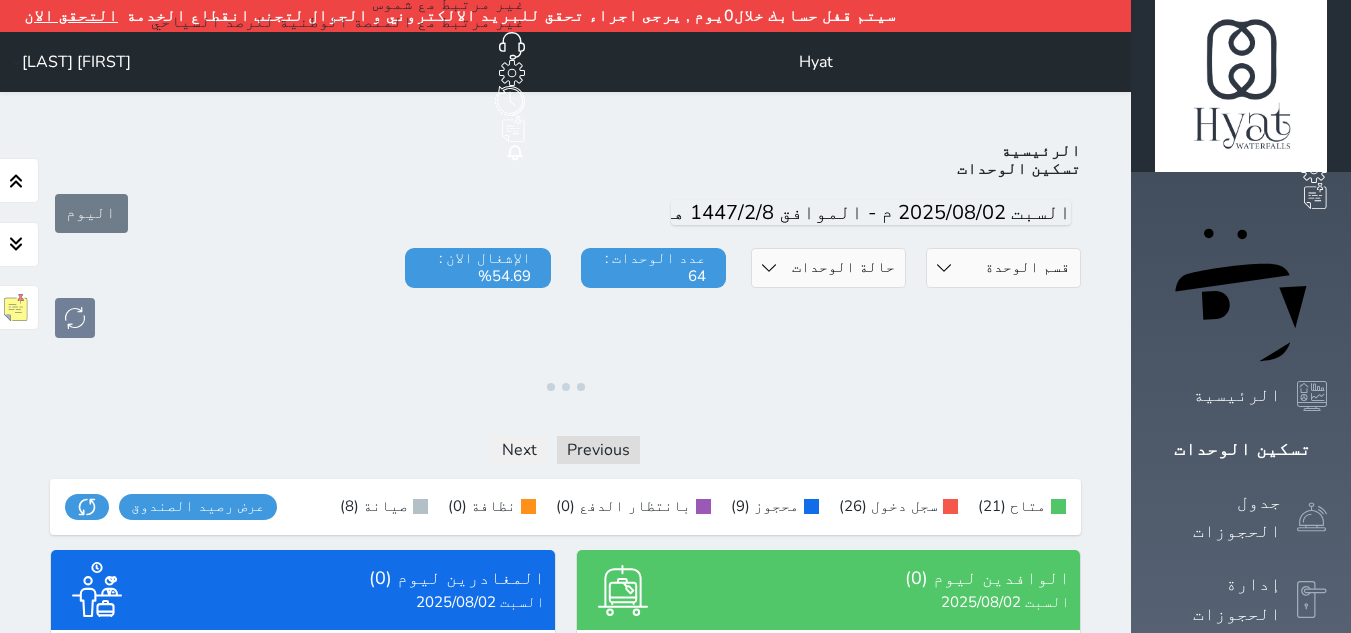 click on "قسم الوحدة   Shatby شقق فندقية Alex Inn Hostle Water falls" at bounding box center (1003, 268) 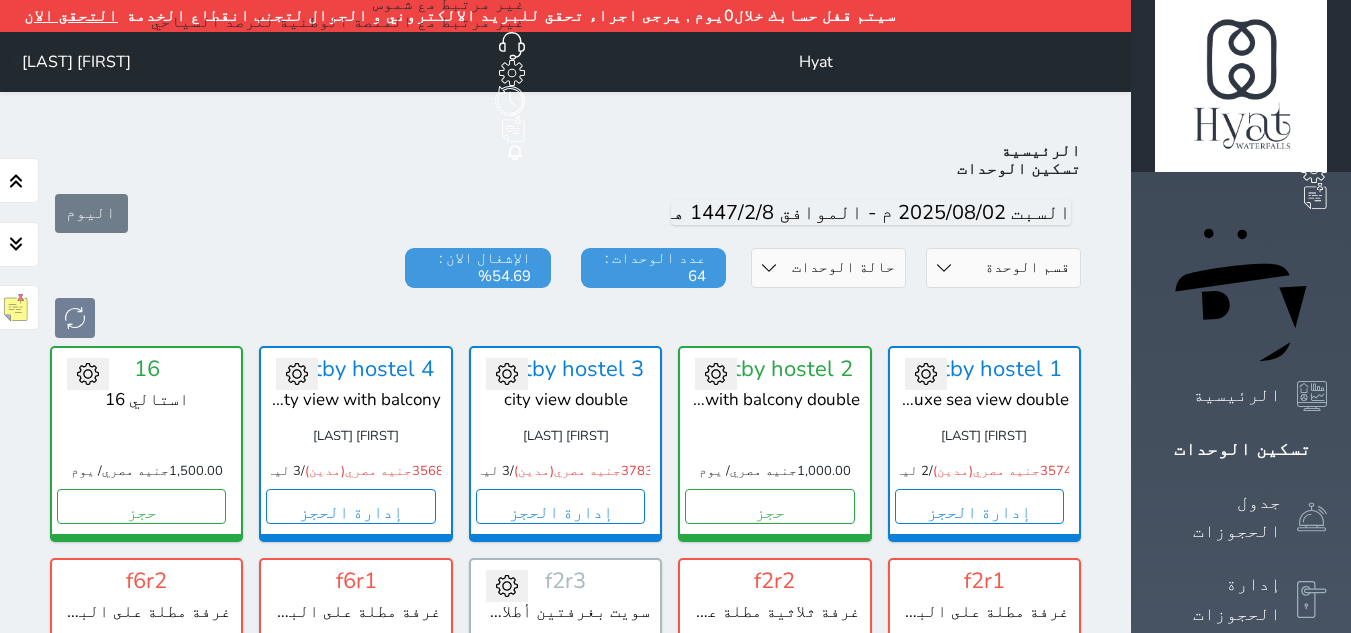 scroll, scrollTop: 110, scrollLeft: 0, axis: vertical 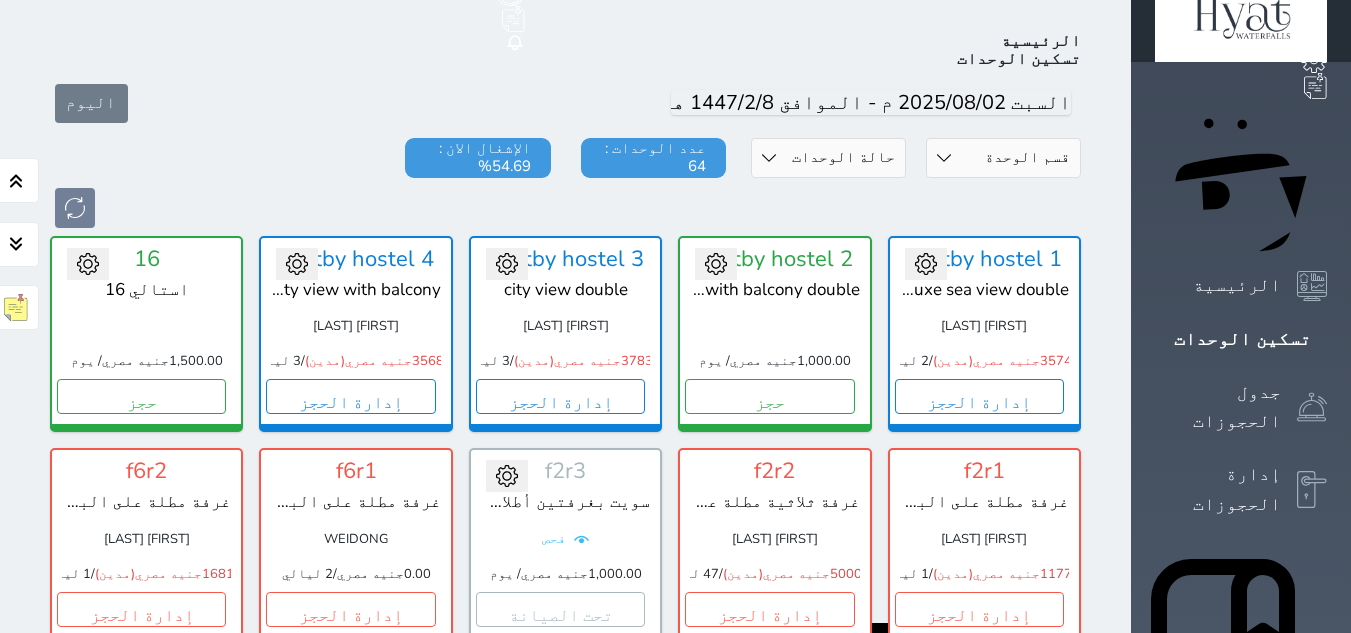 select on "39145206" 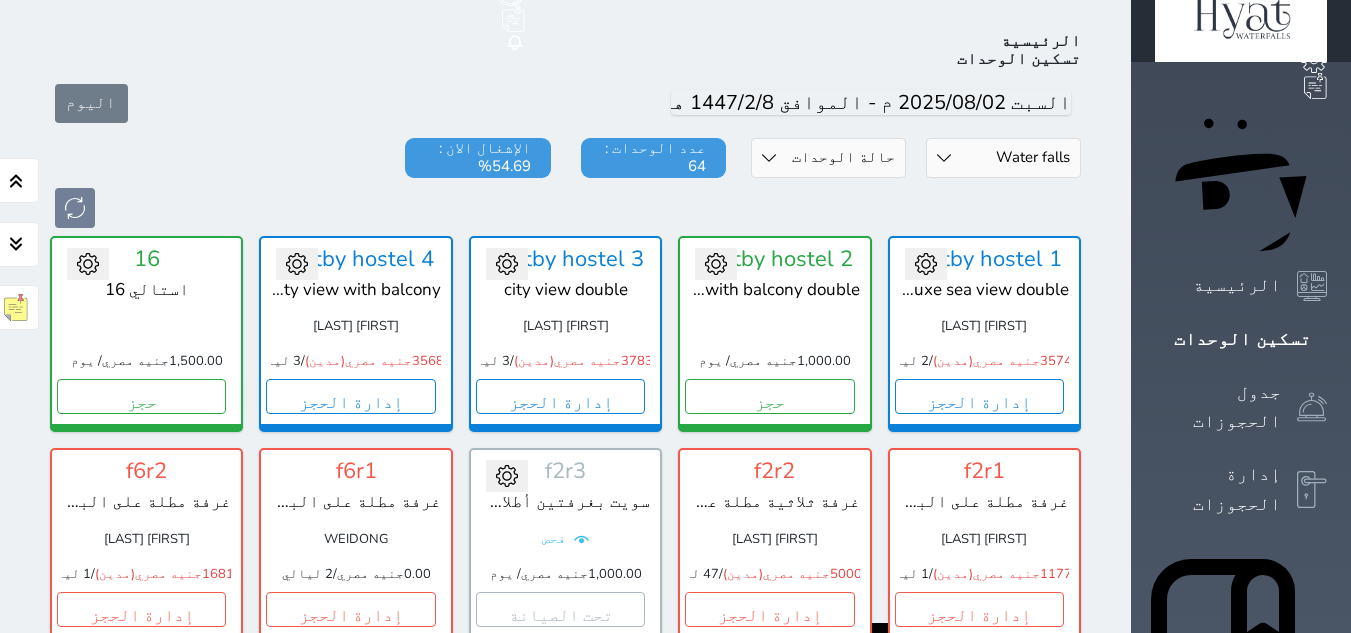 click on "قسم الوحدة   Shatby شقق فندقية Alex Inn Hostle Water falls" at bounding box center (1003, 158) 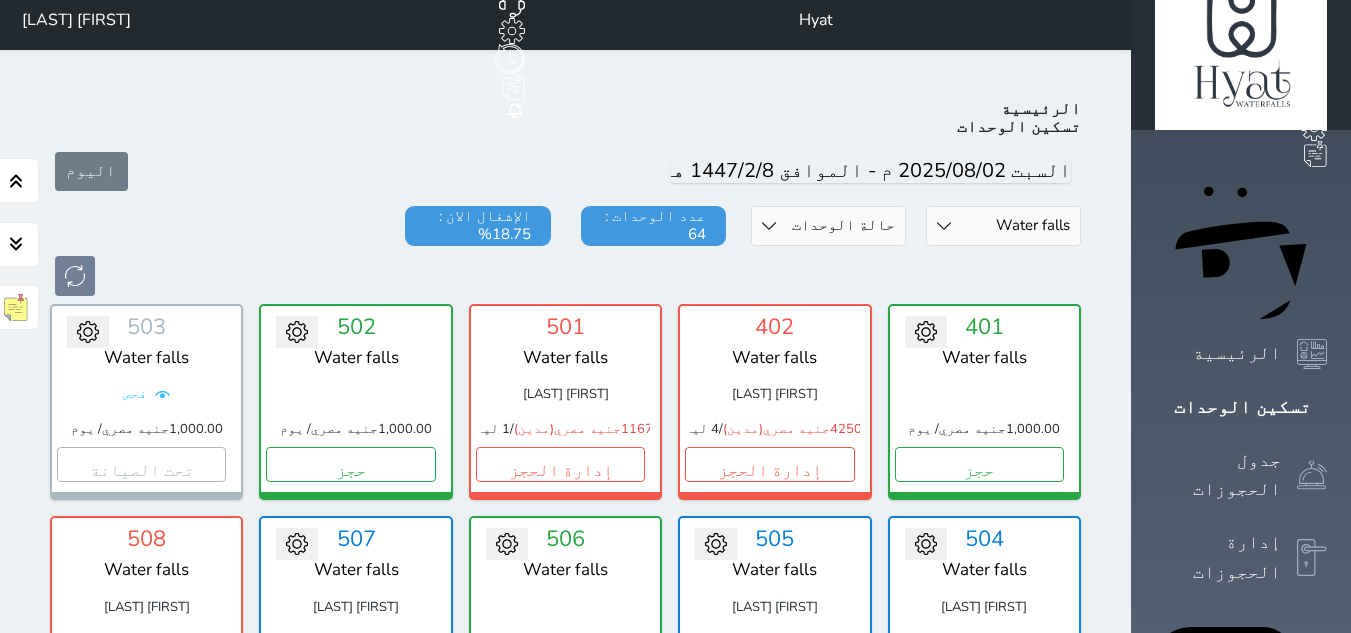 scroll, scrollTop: 0, scrollLeft: 0, axis: both 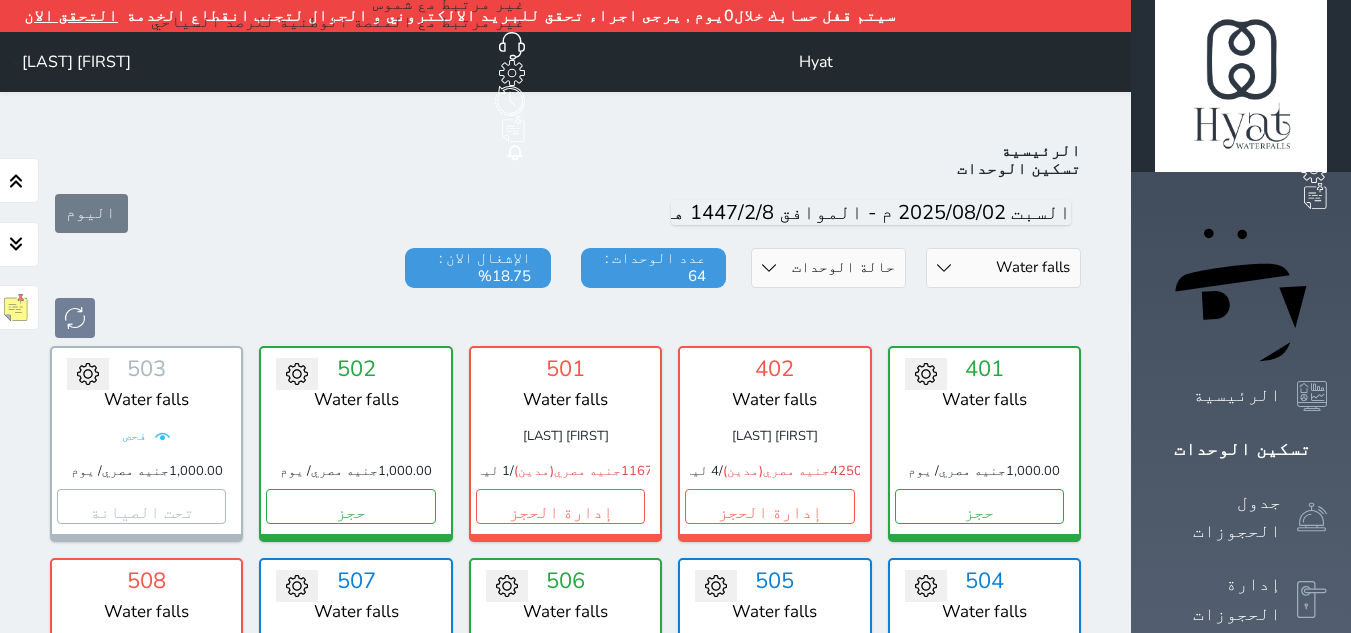 click on "اليوم" at bounding box center [565, 213] 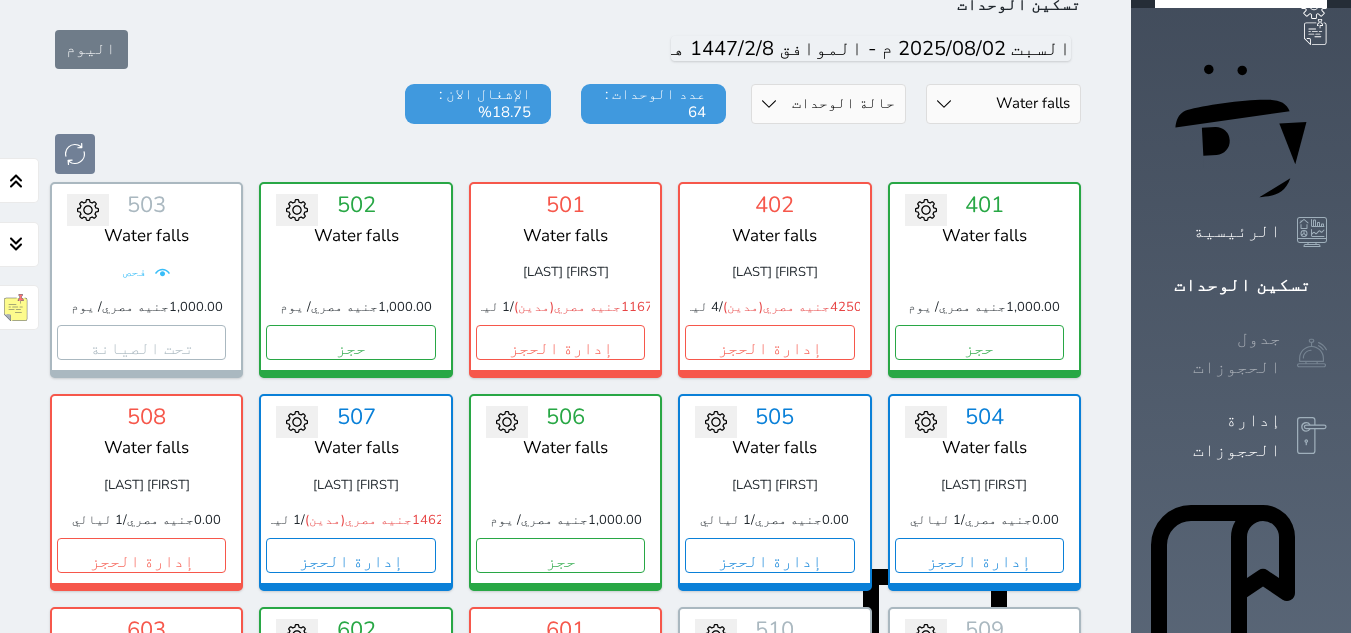 scroll, scrollTop: 0, scrollLeft: 0, axis: both 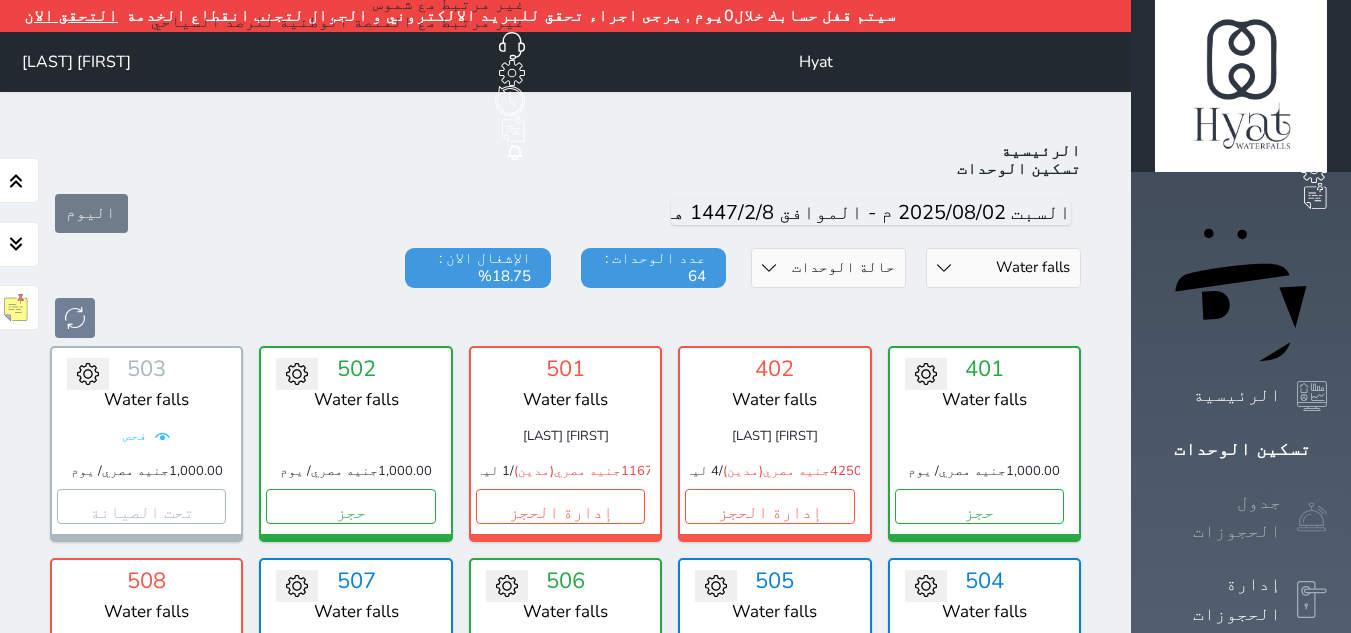 click on "جدول الحجوزات" at bounding box center [1241, 517] 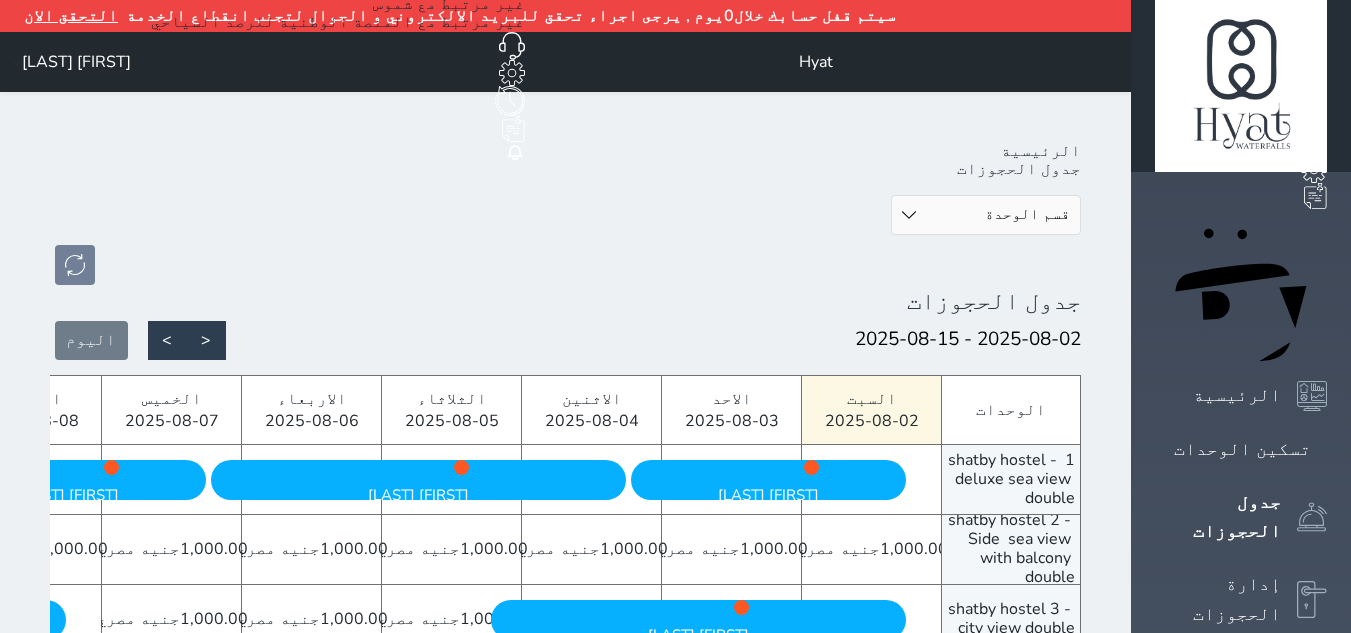 drag, startPoint x: 1136, startPoint y: 212, endPoint x: 1145, endPoint y: 172, distance: 41 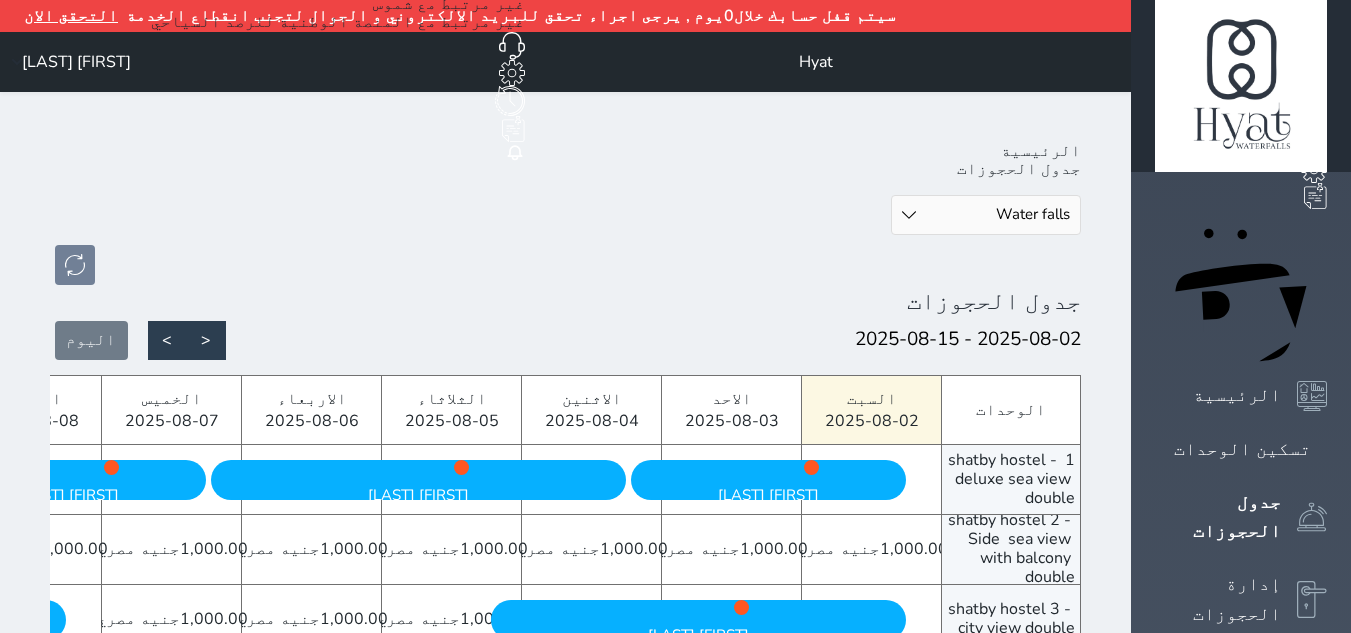 click on "قسم الوحدة
شقق فندقية
Water falls
Hostle
Alex Inn
Shatby" at bounding box center (986, 215) 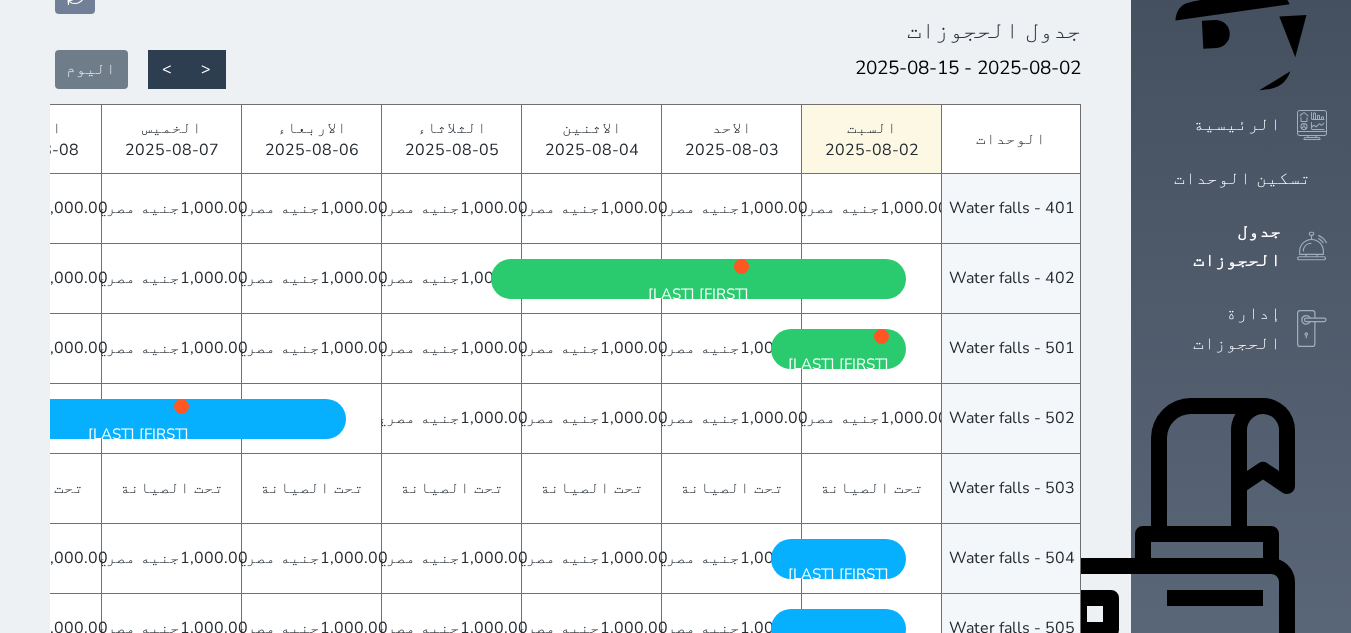 scroll, scrollTop: 98, scrollLeft: 0, axis: vertical 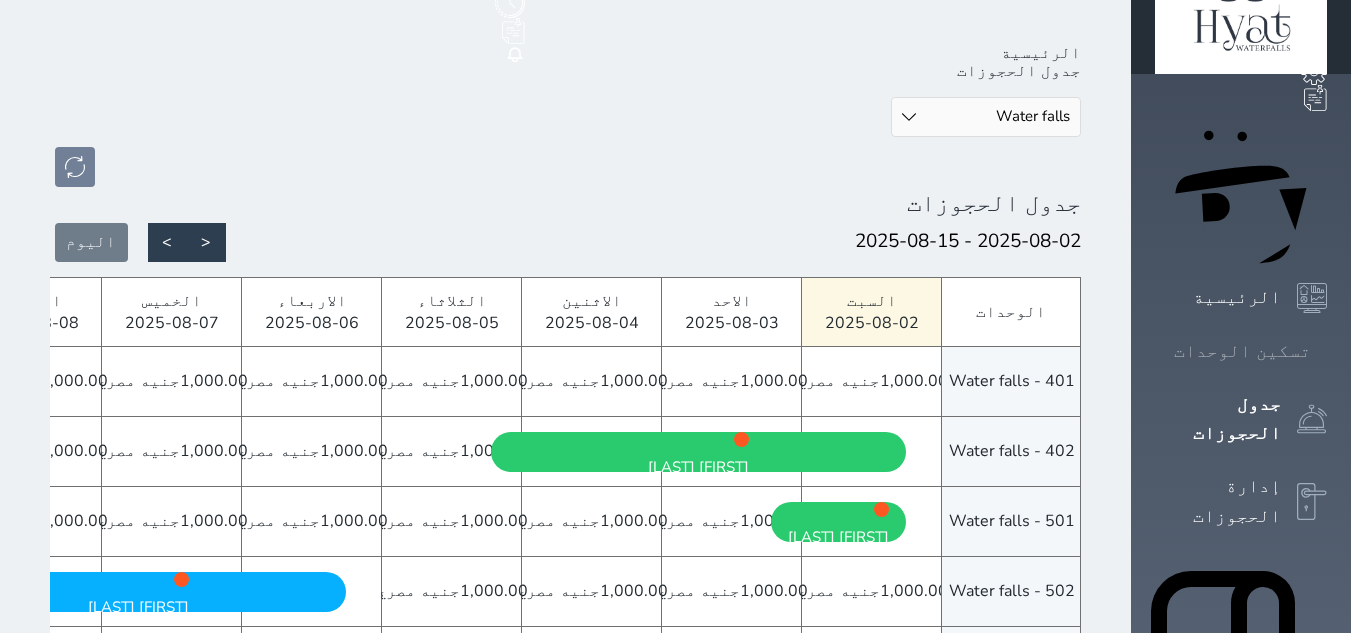 click on "تسكين الوحدات" at bounding box center [1242, 351] 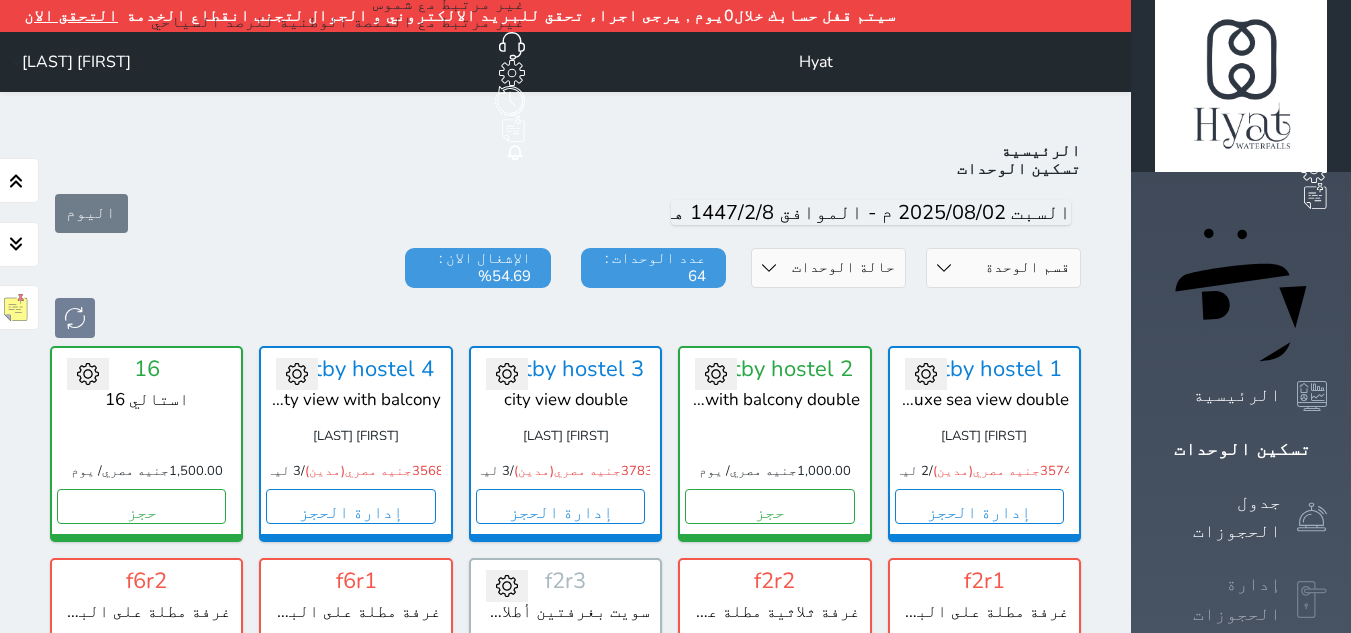 scroll, scrollTop: 110, scrollLeft: 0, axis: vertical 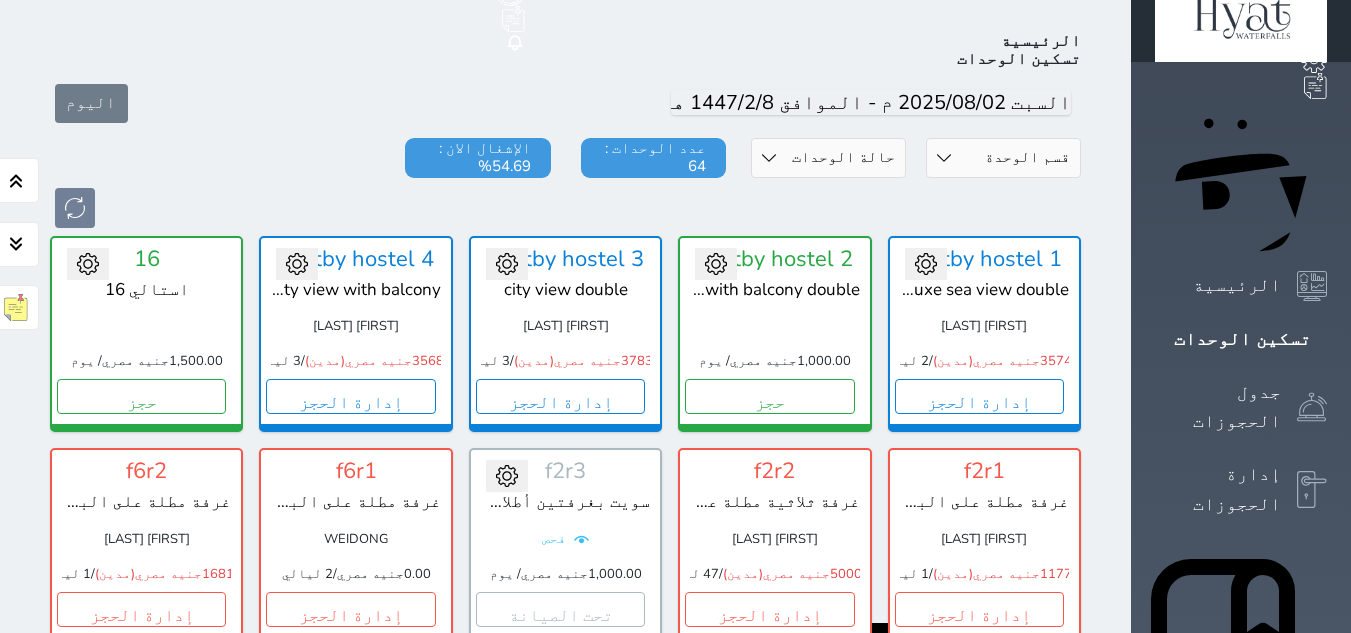 click on "قسم الوحدة   Shatby شقق فندقية Alex Inn Hostle Water falls" at bounding box center (1003, 158) 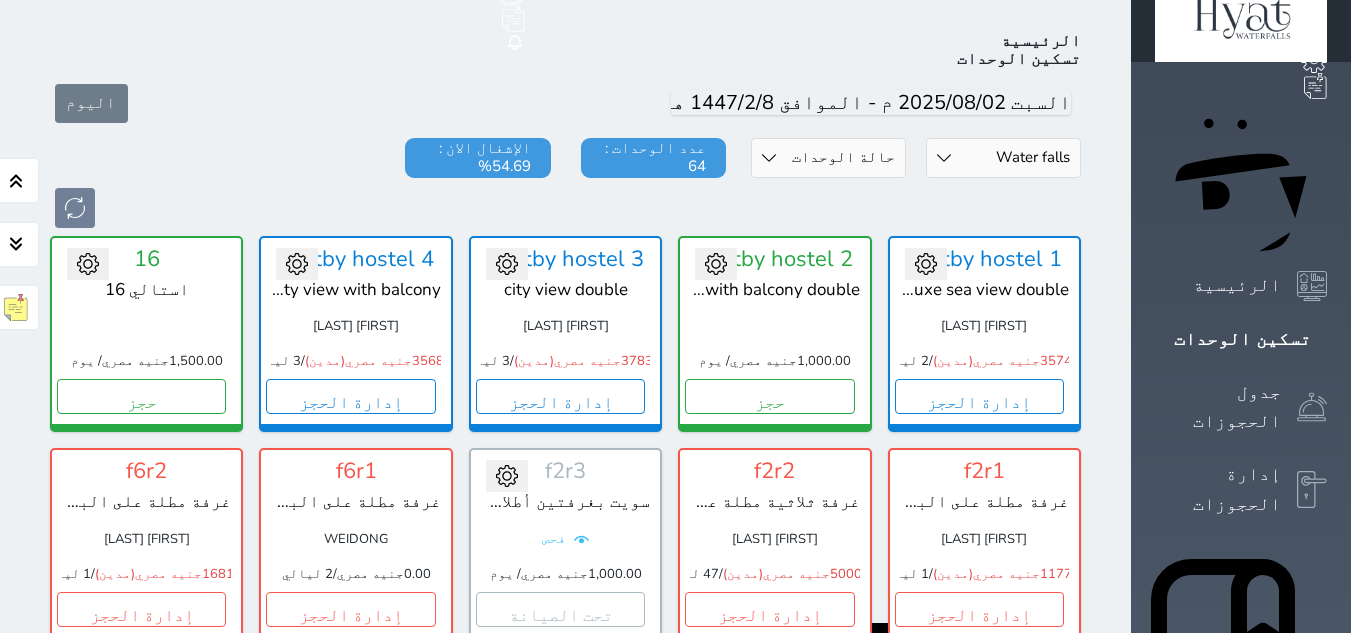 click on "قسم الوحدة   Shatby شقق فندقية Alex Inn Hostle Water falls" at bounding box center [1003, 158] 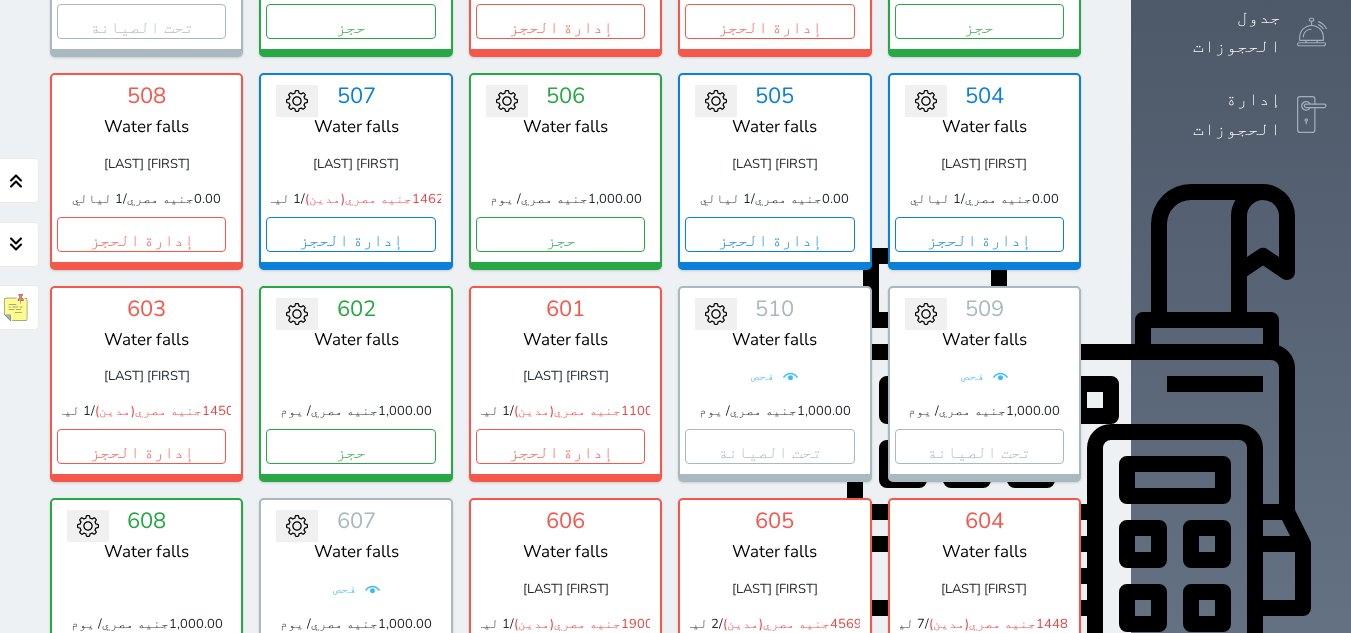 scroll, scrollTop: 410, scrollLeft: 0, axis: vertical 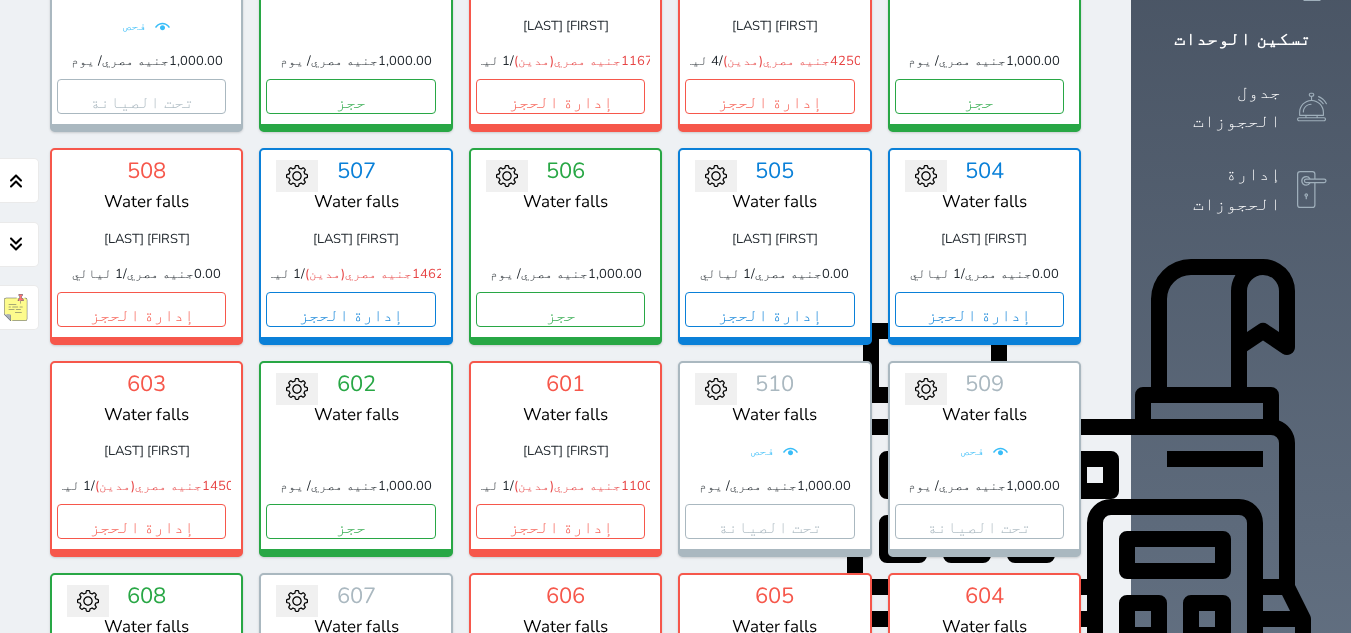 click on "[NUMBER] [STREET]
[FIRST] [LAST]
[PRICE]  جنيه مصري
(مدين)
/   [NUMBER] ليالي           إدارة الحجز" at bounding box center [146, 459] 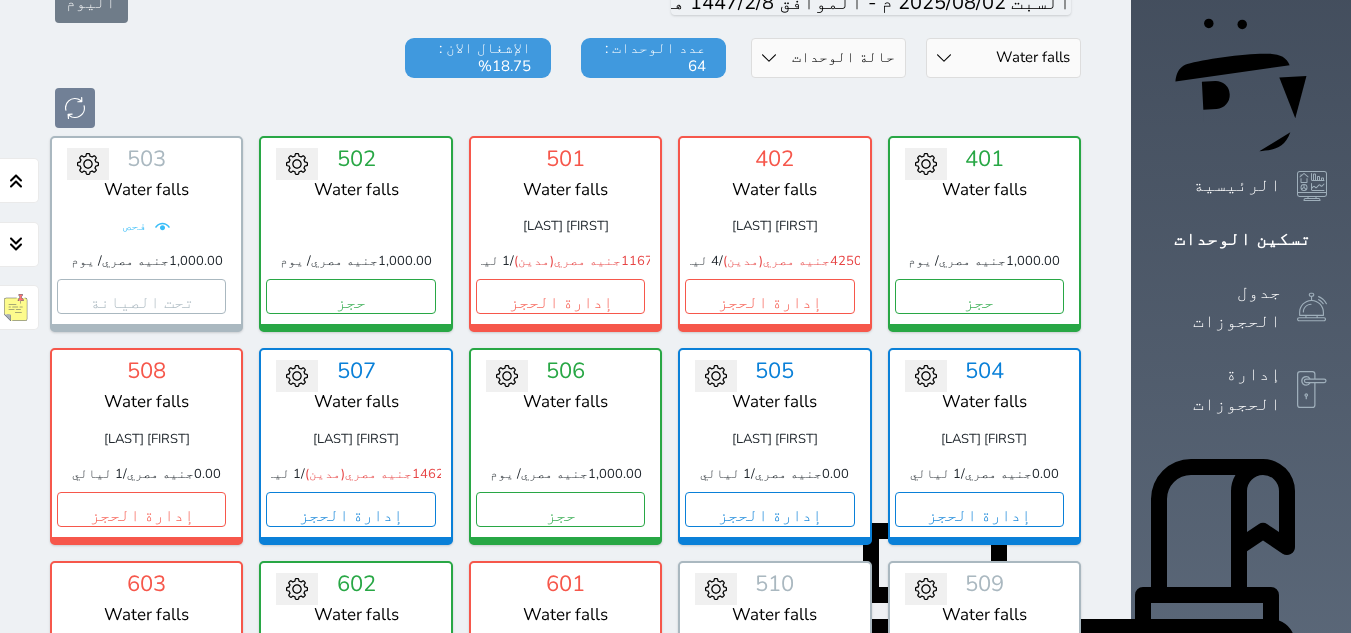scroll, scrollTop: 310, scrollLeft: 0, axis: vertical 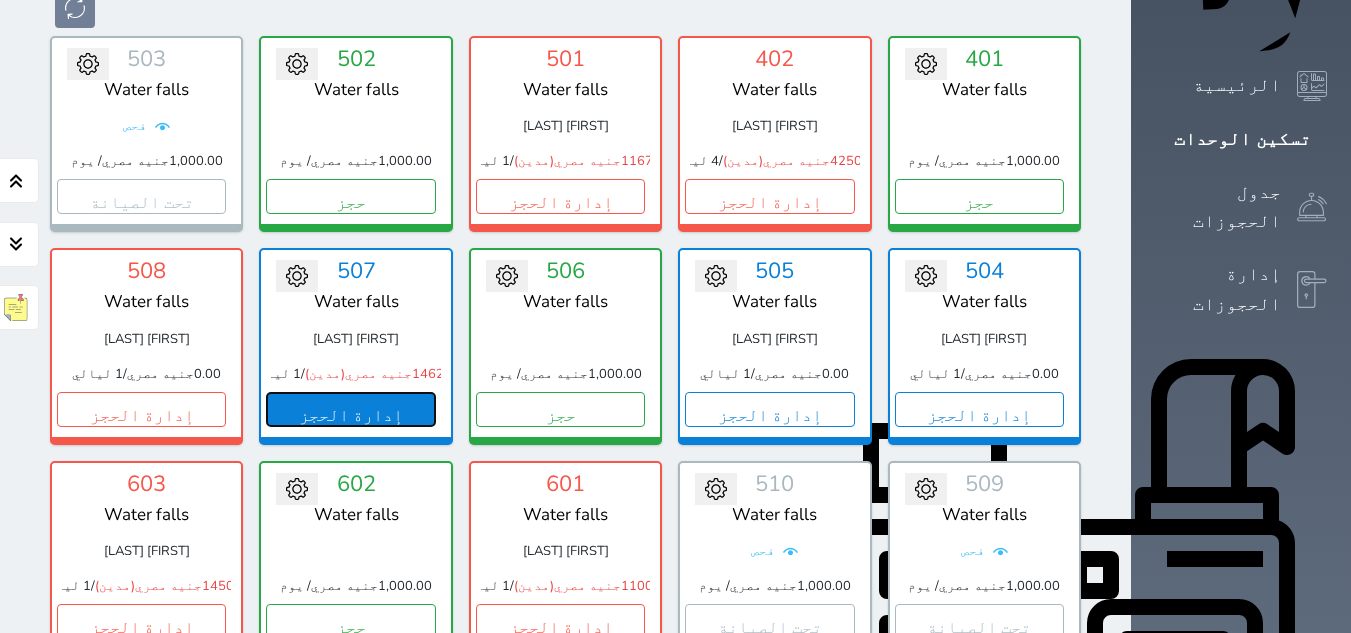 click on "إدارة الحجز" at bounding box center (350, 409) 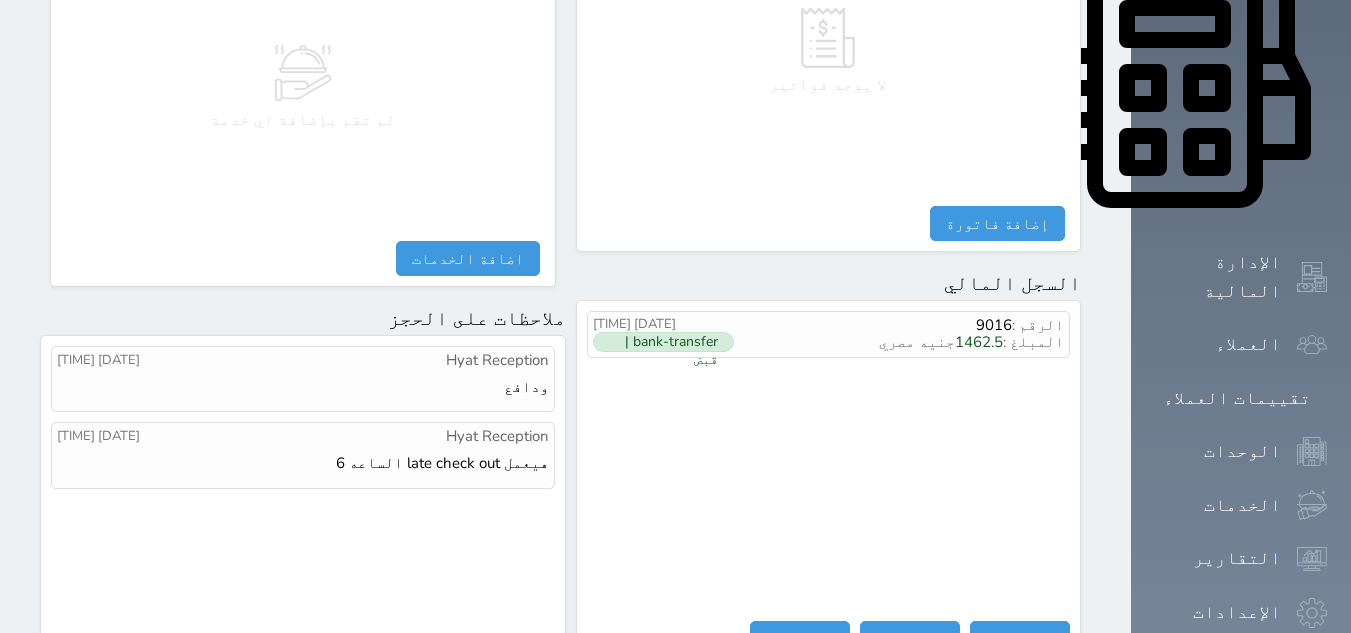 scroll, scrollTop: 1047, scrollLeft: 0, axis: vertical 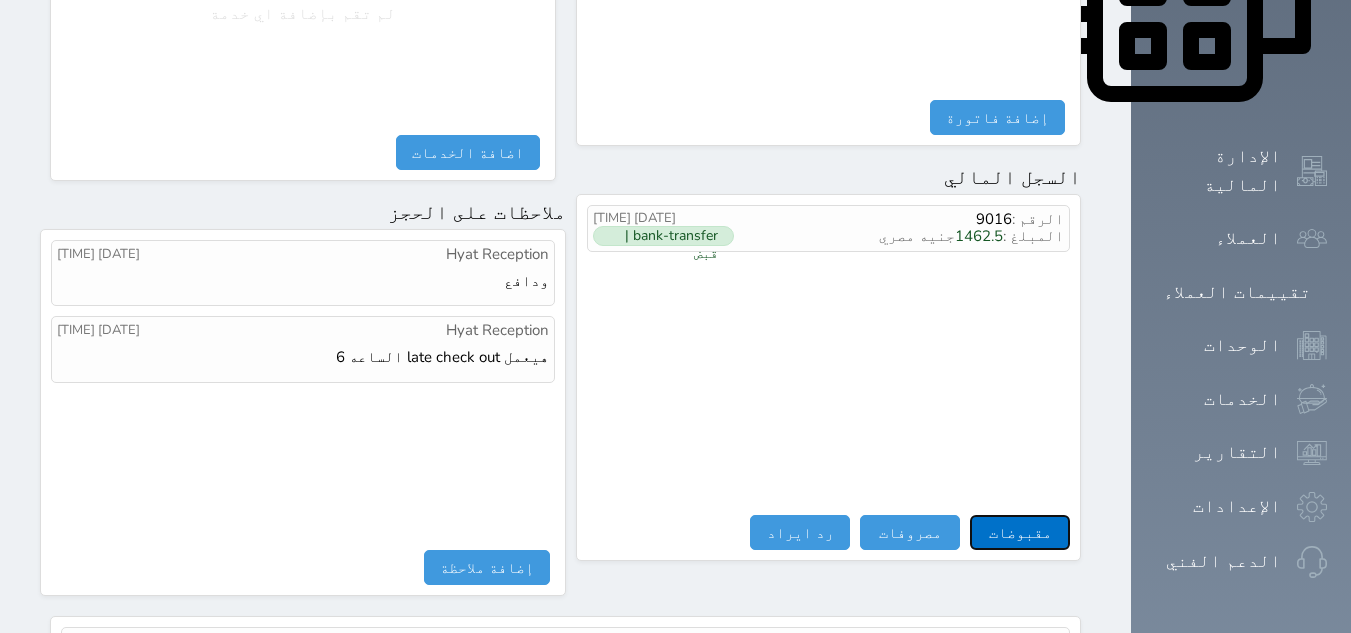 click on "مقبوضات" at bounding box center (1020, 532) 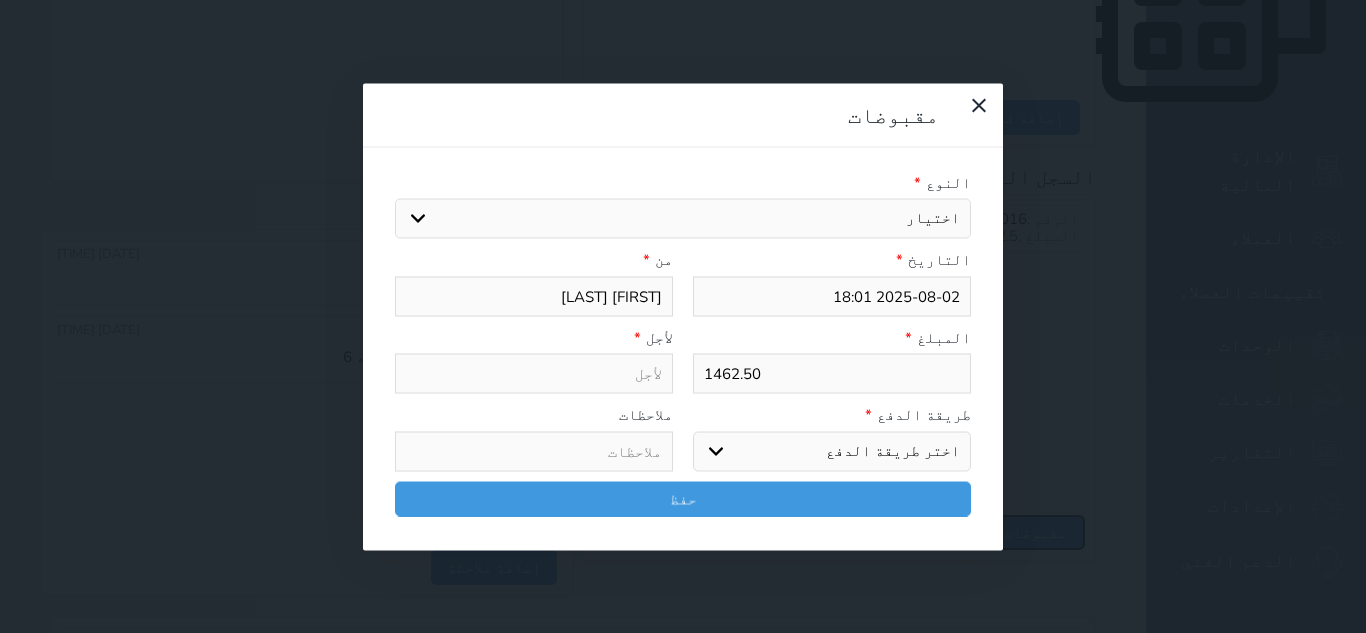 select 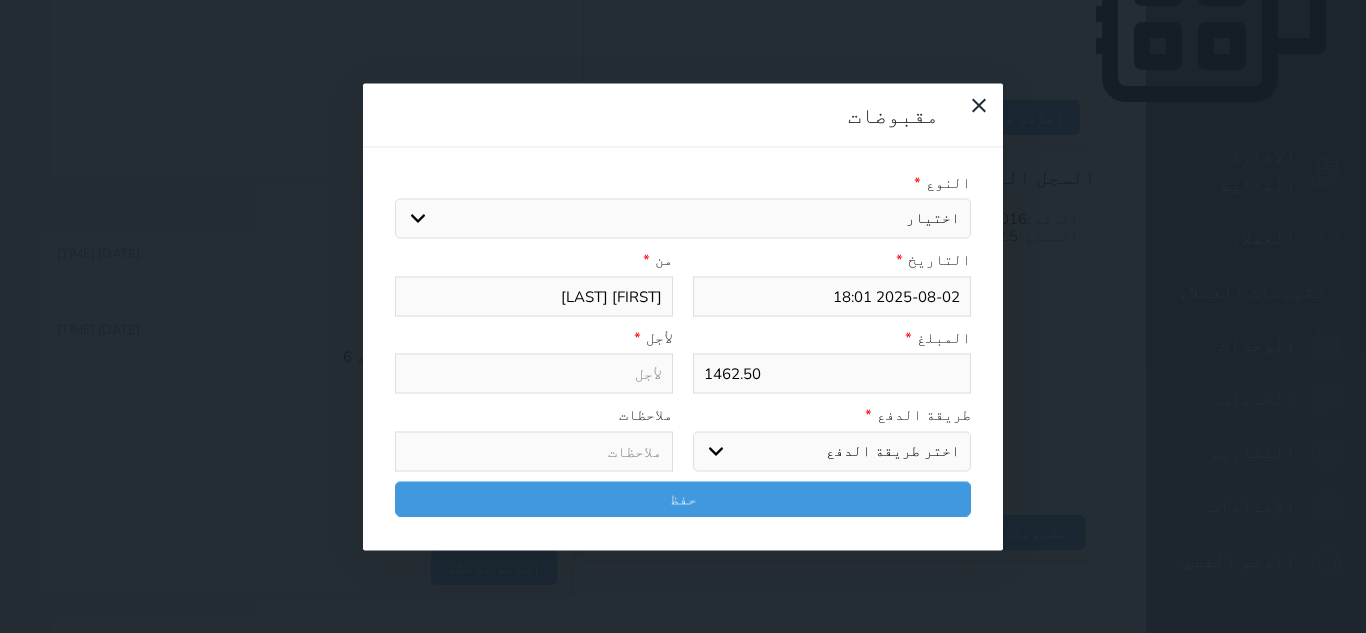 click on "اختيار   مقبوضات عامة قيمة إيجار فواتير تامين عربون لا ينطبق آخر مغسلة واي فاي - الإنترنت مواقف السيارات طعام الأغذية والمشروبات مشروبات المشروبات الباردة المشروبات الساخنة الإفطار غداء عشاء مخبز و كعك حمام سباحة الصالة الرياضية سبا و خدمات الجمال اختيار وإسقاط (خدمات النقل) ميني بار كابل - تلفزيون سرير إضافي تصفيف الشعر التسوق خدمات الجولات السياحية المنظمة خدمات الدليل السياحي قبض إيجار" at bounding box center (683, 219) 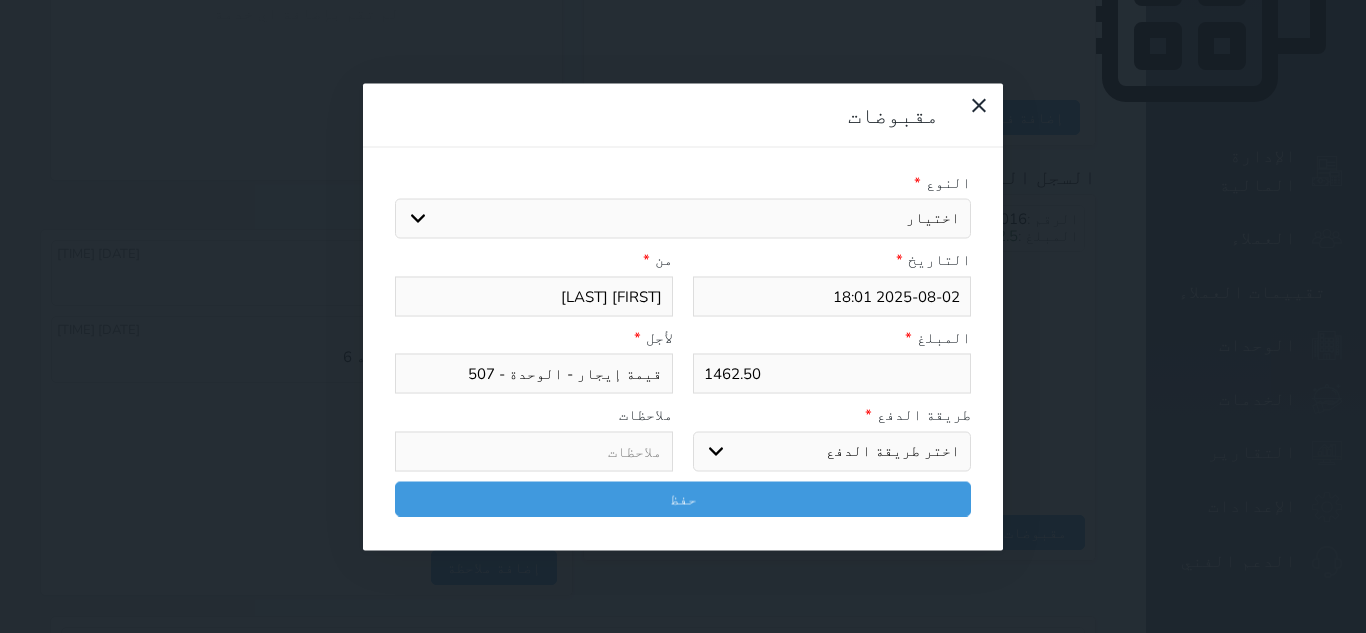 click on "اختر طريقة الدفع   دفع نقدى   تحويل بنكى   مدى   بطاقة ائتمان   آجل" at bounding box center [832, 451] 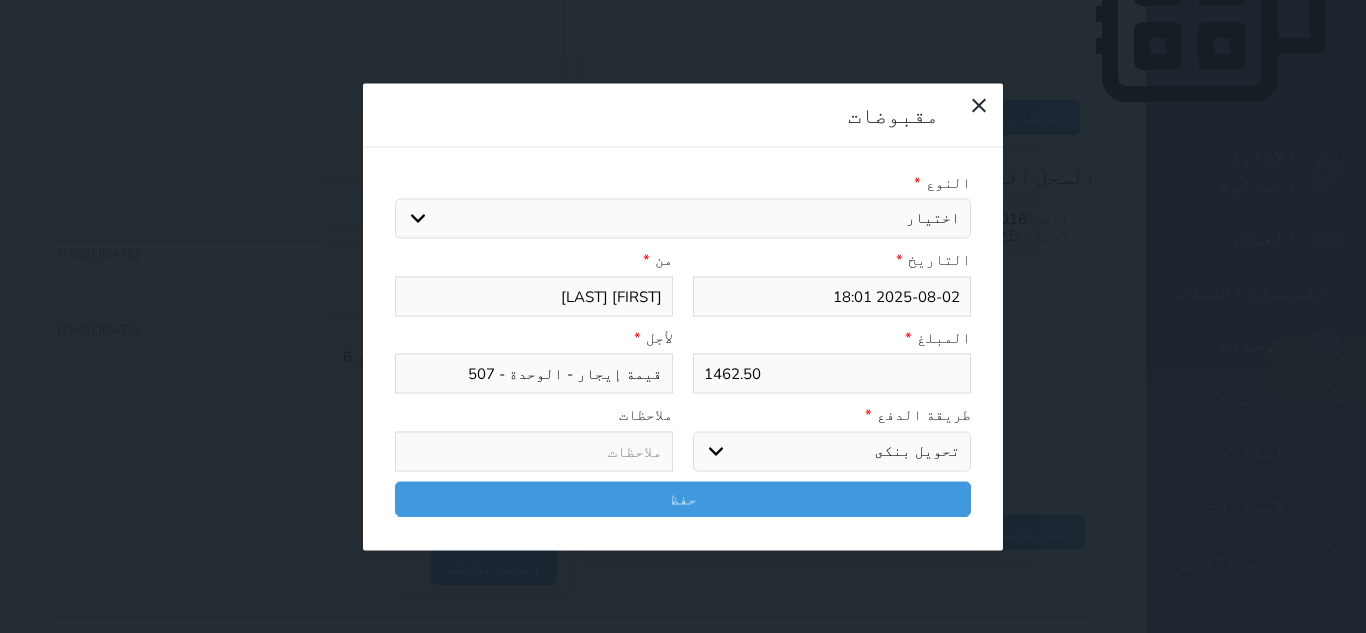 click on "اختر طريقة الدفع   دفع نقدى   تحويل بنكى   مدى   بطاقة ائتمان   آجل" at bounding box center [832, 451] 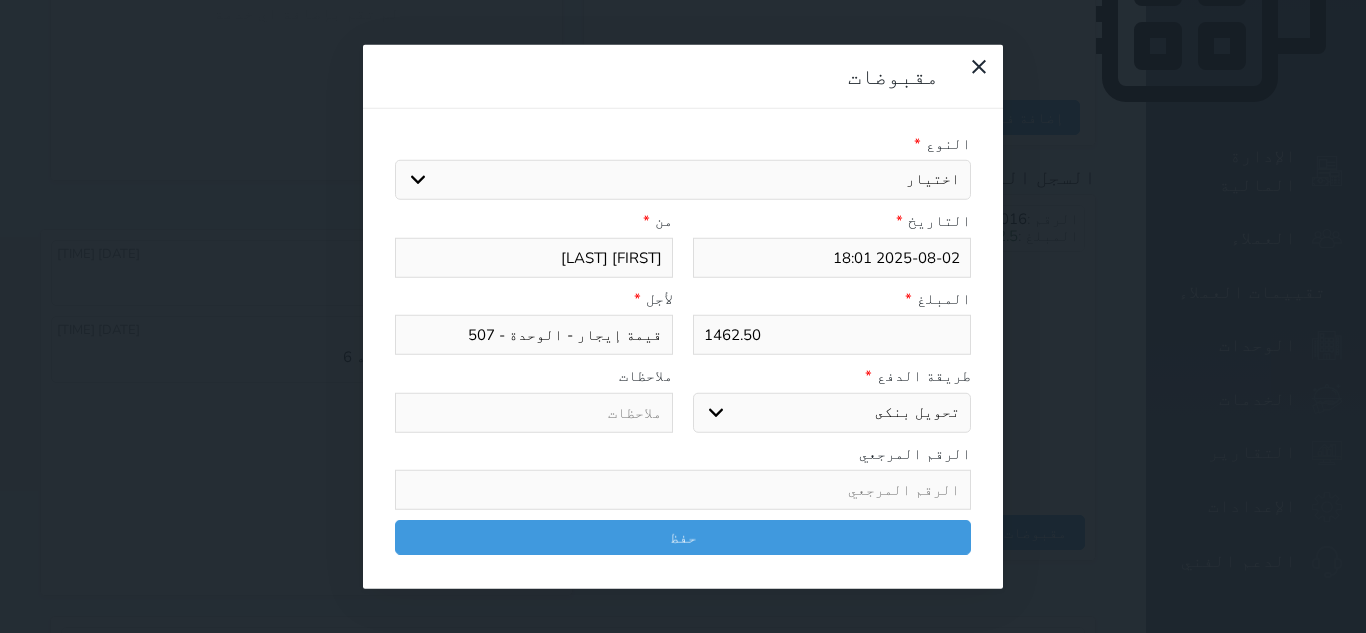 click at bounding box center [534, 412] 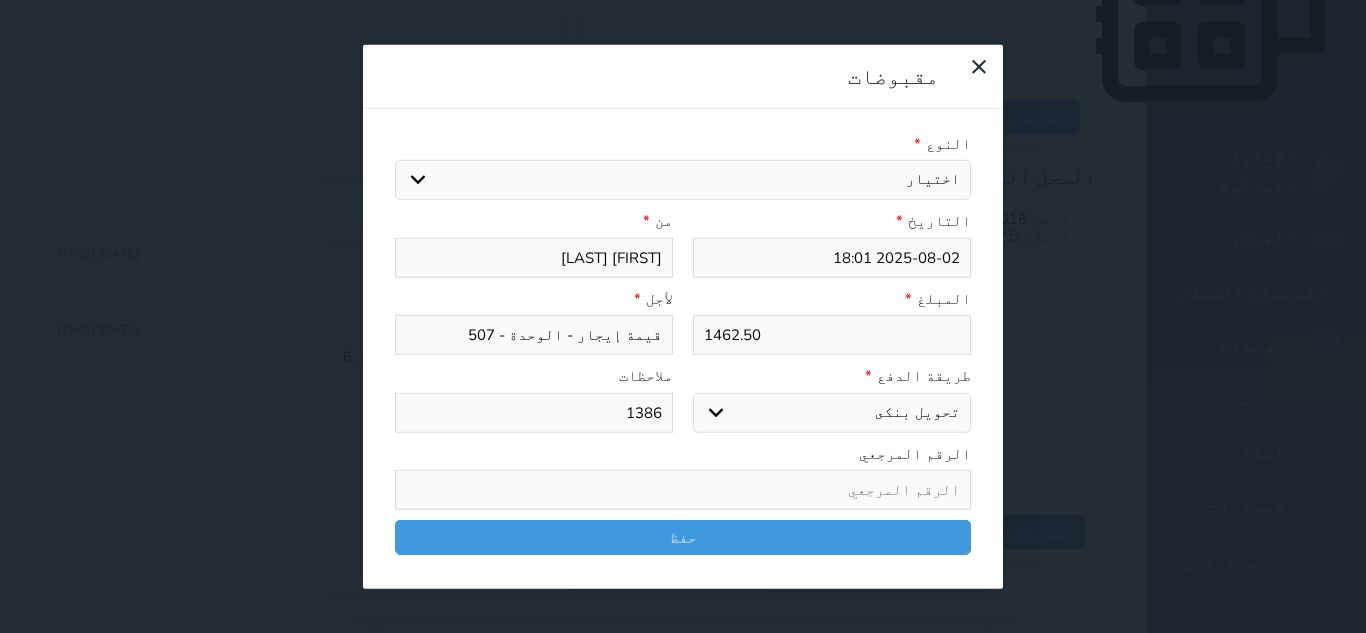 type on "1386" 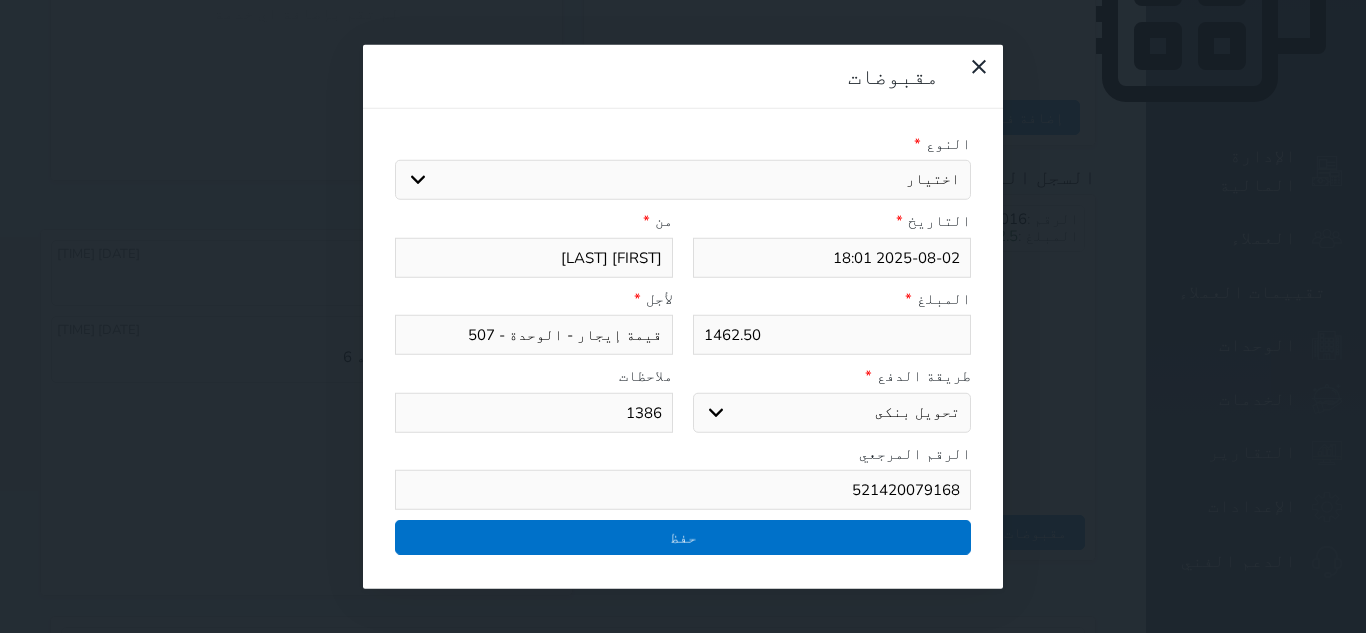 type on "521420079168" 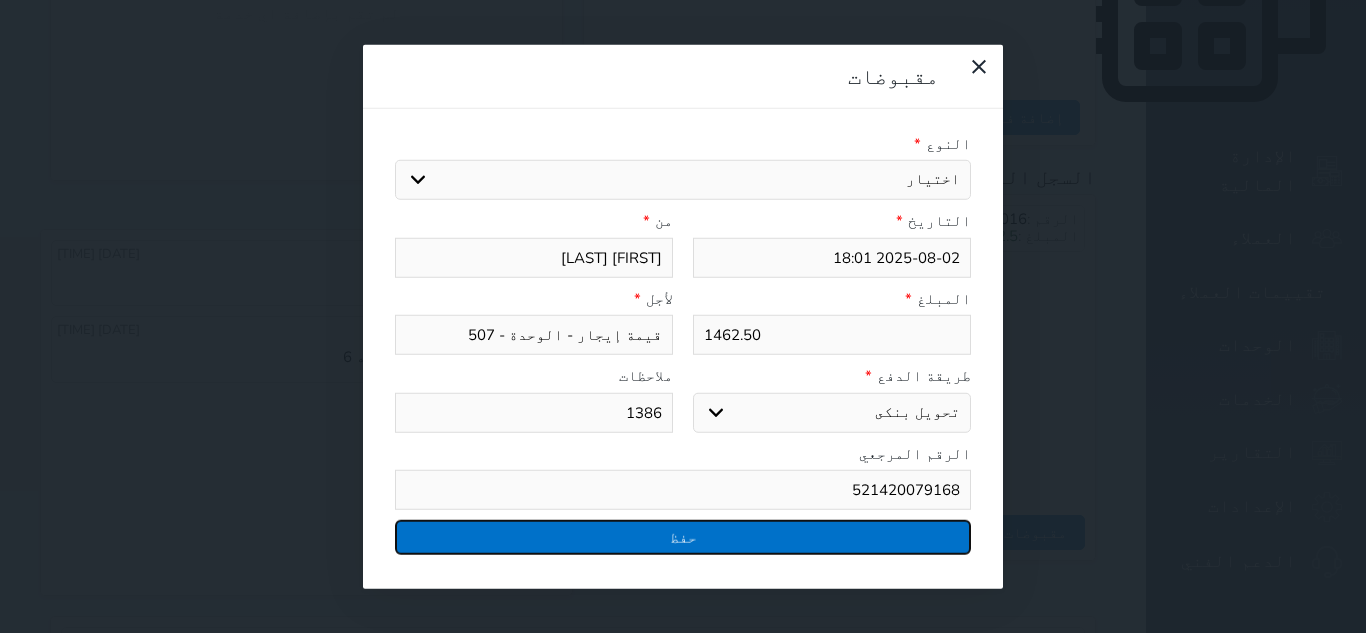 click on "حفظ" at bounding box center [683, 537] 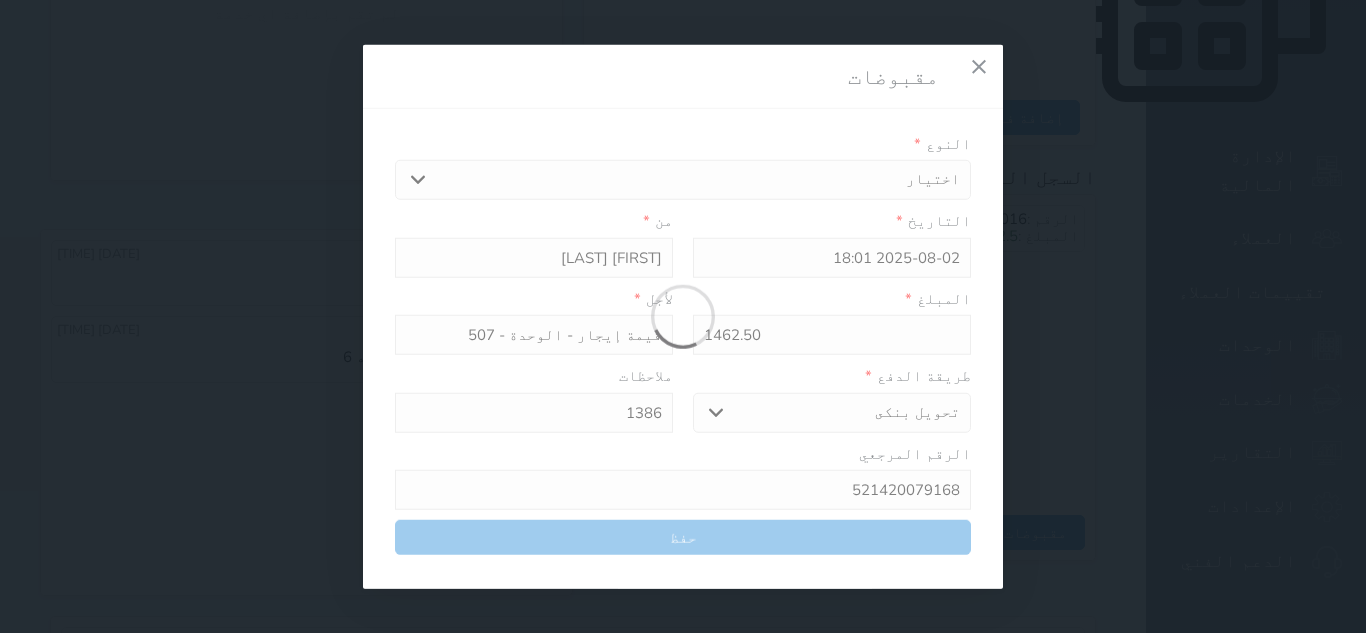 select 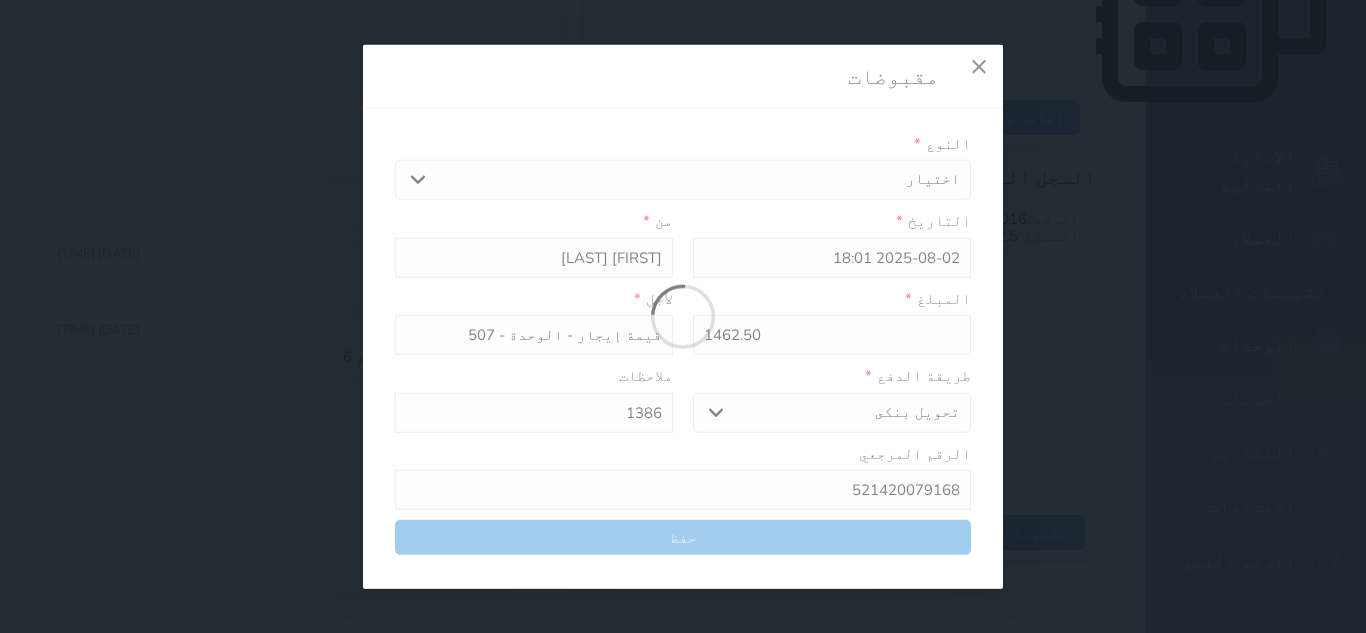 type 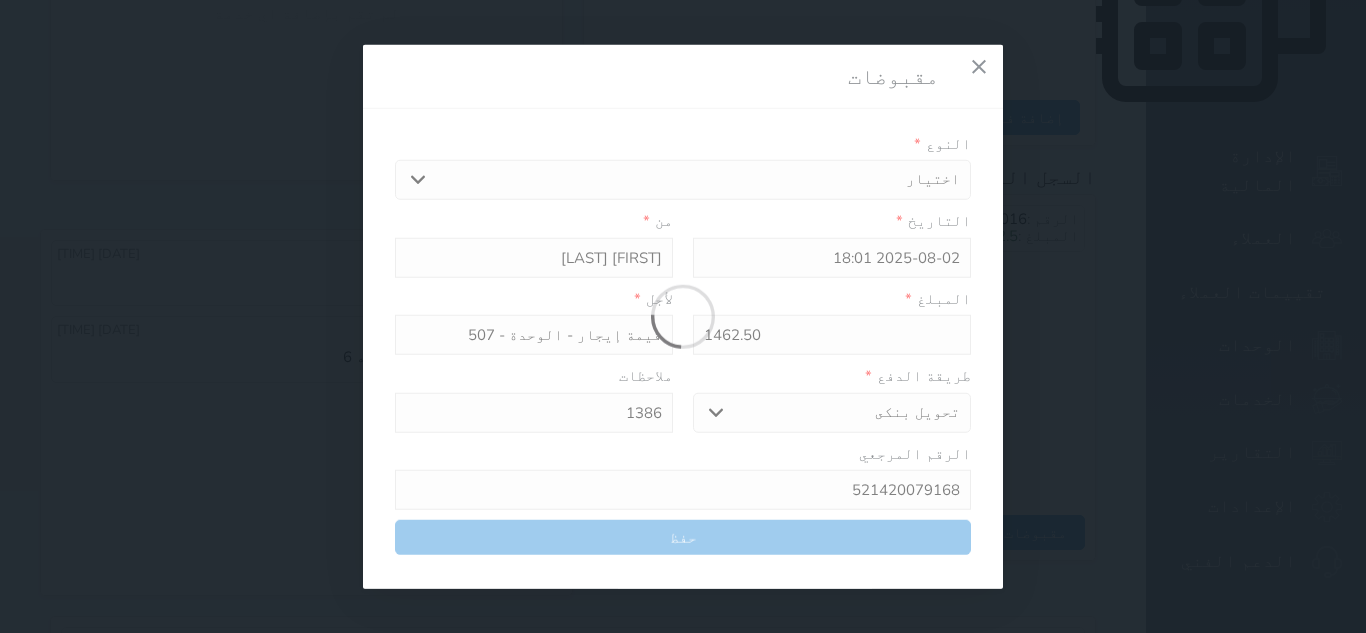 type on "0" 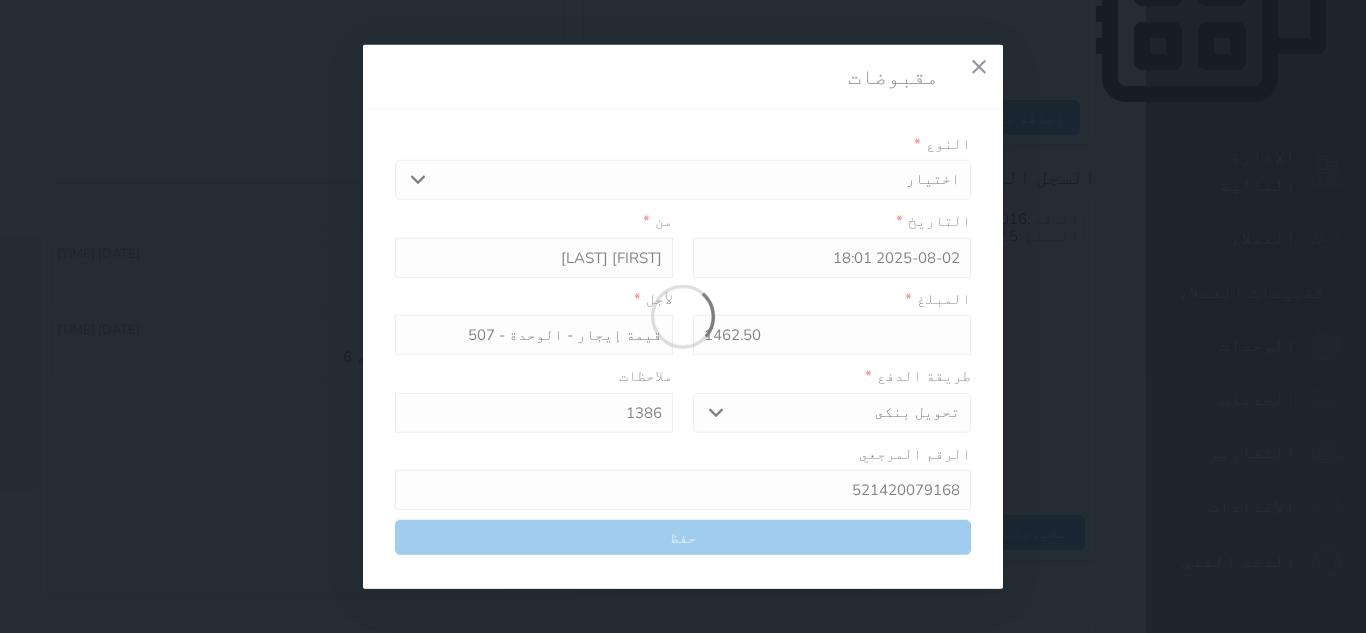 select 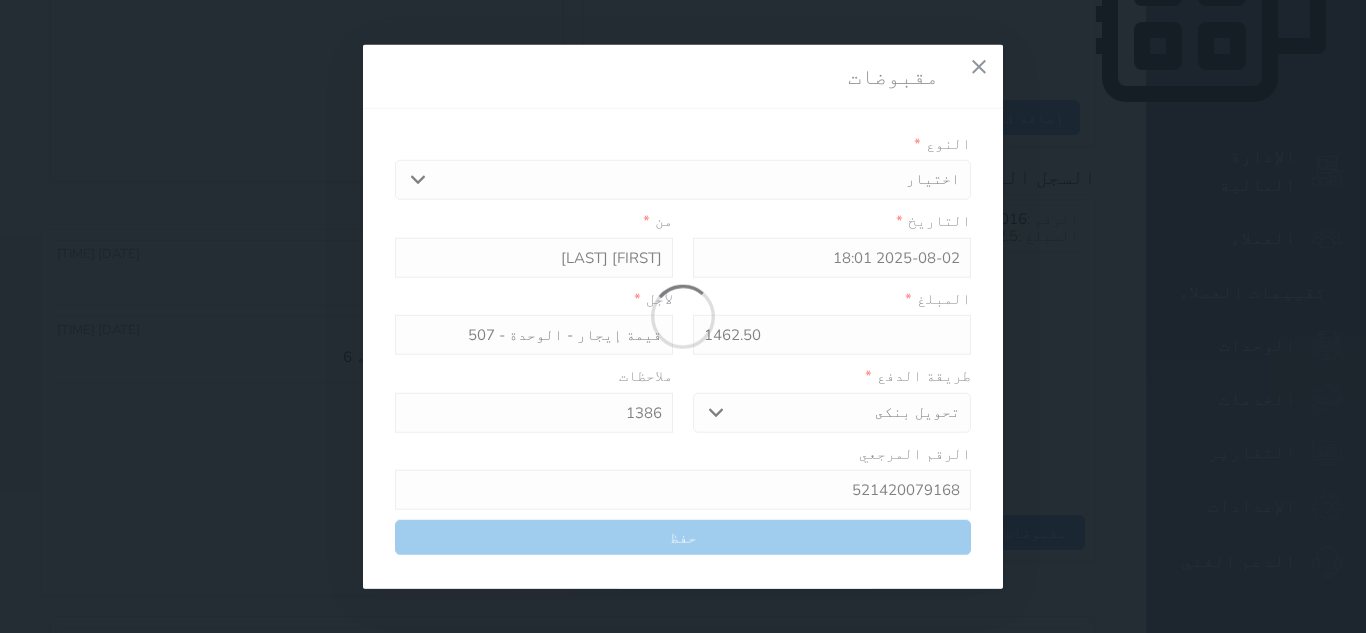 type on "0" 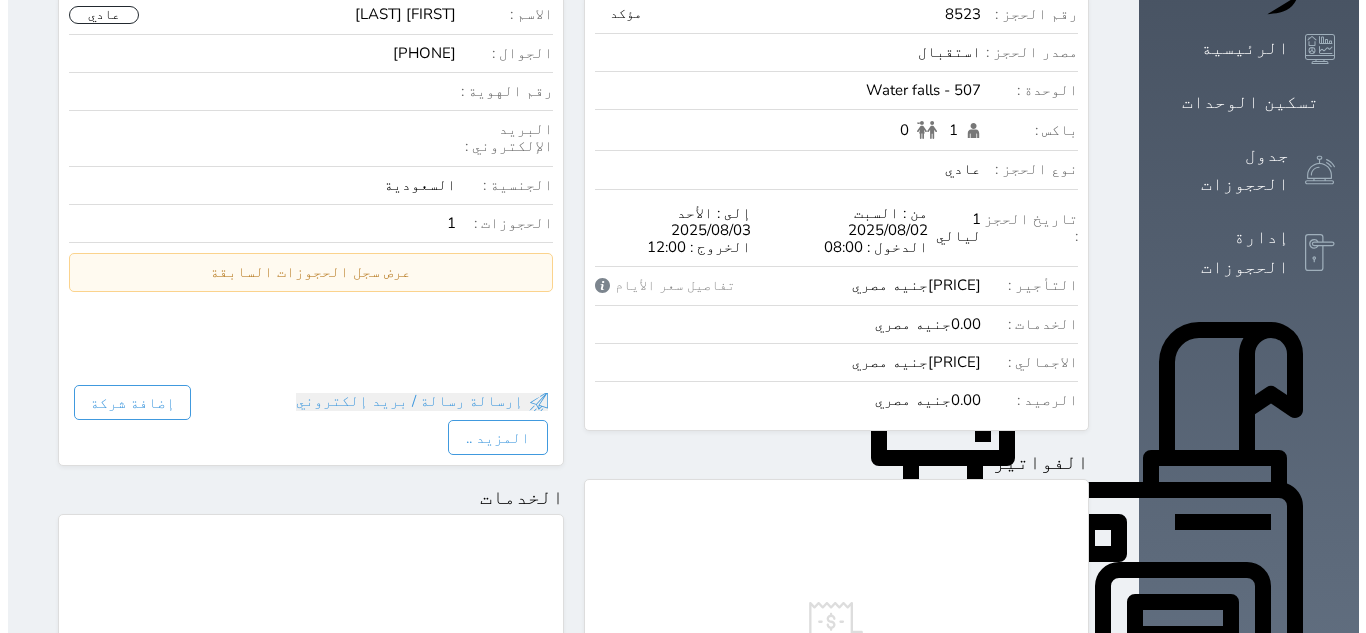 scroll, scrollTop: 0, scrollLeft: 0, axis: both 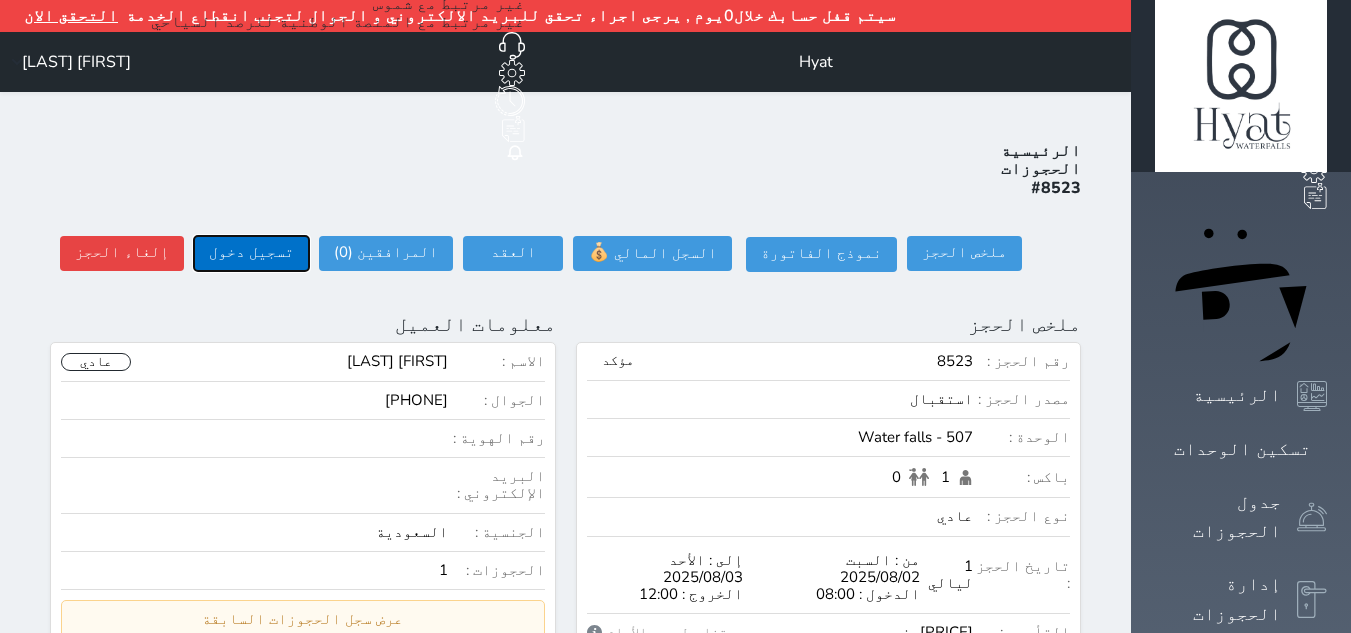 click on "تسجيل دخول" at bounding box center [251, 253] 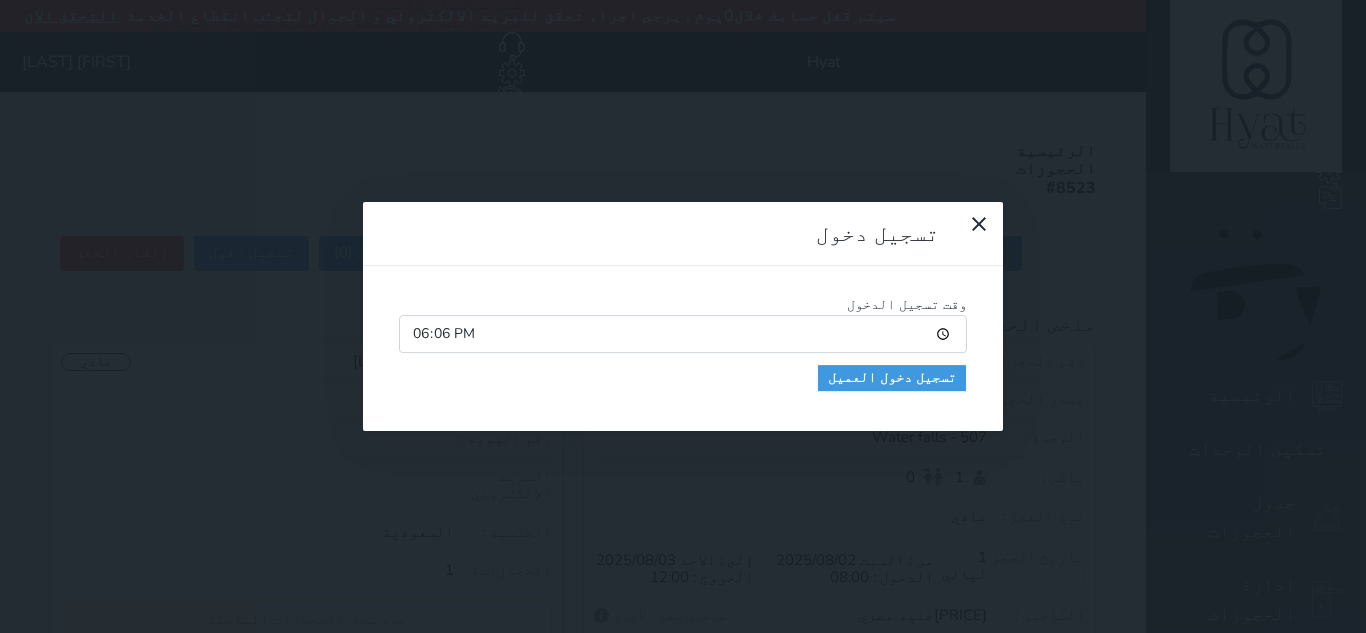 click on "تسجيل دخول                 وقت تسجيل الدخول    [TIME]   تسجيل دخول العميل" at bounding box center (683, 316) 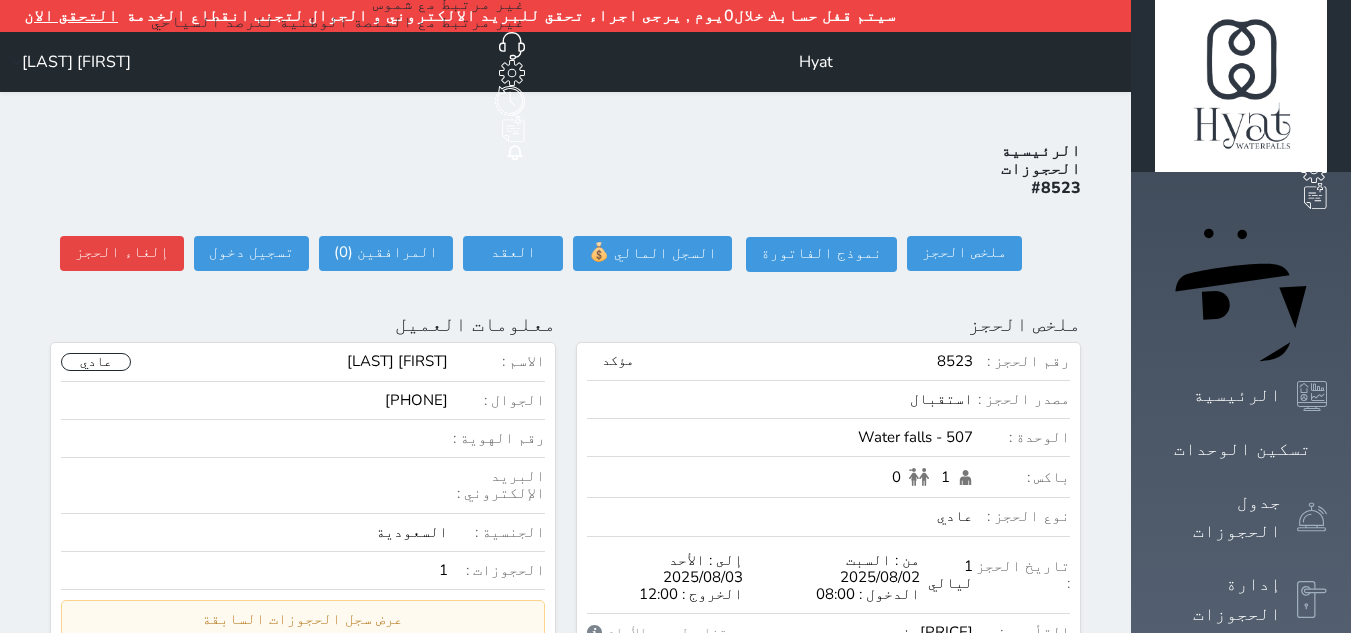 click at bounding box center [68, 324] 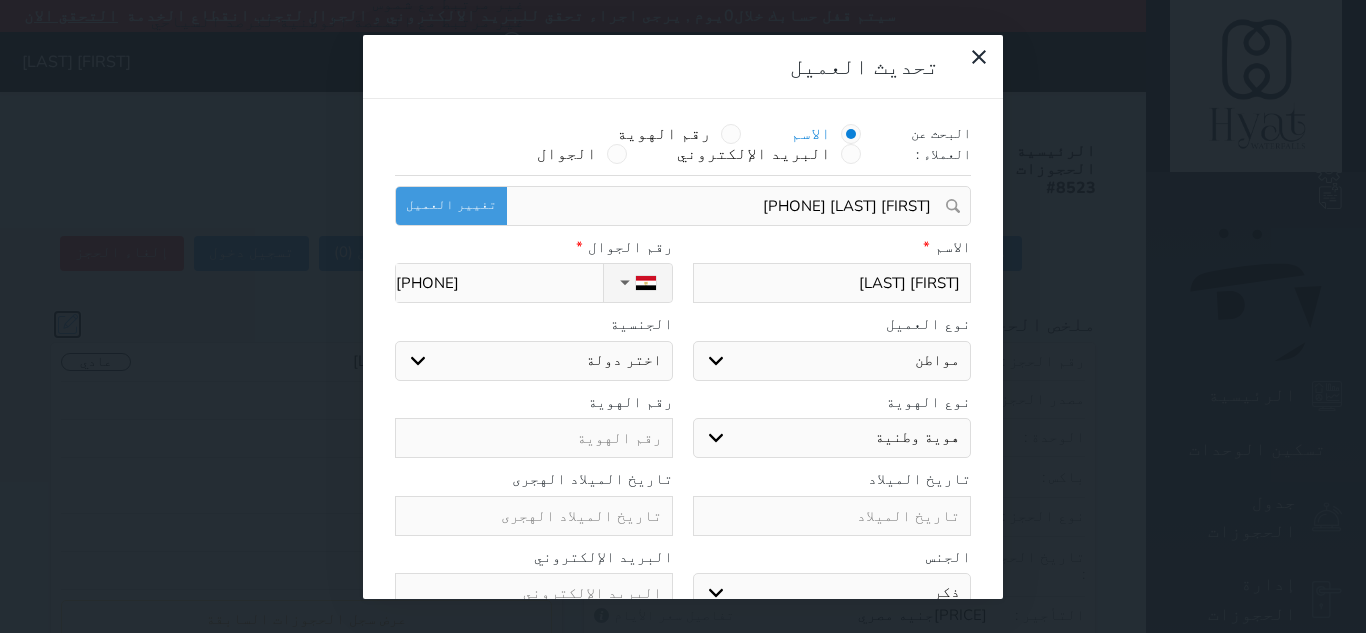 select on "207" 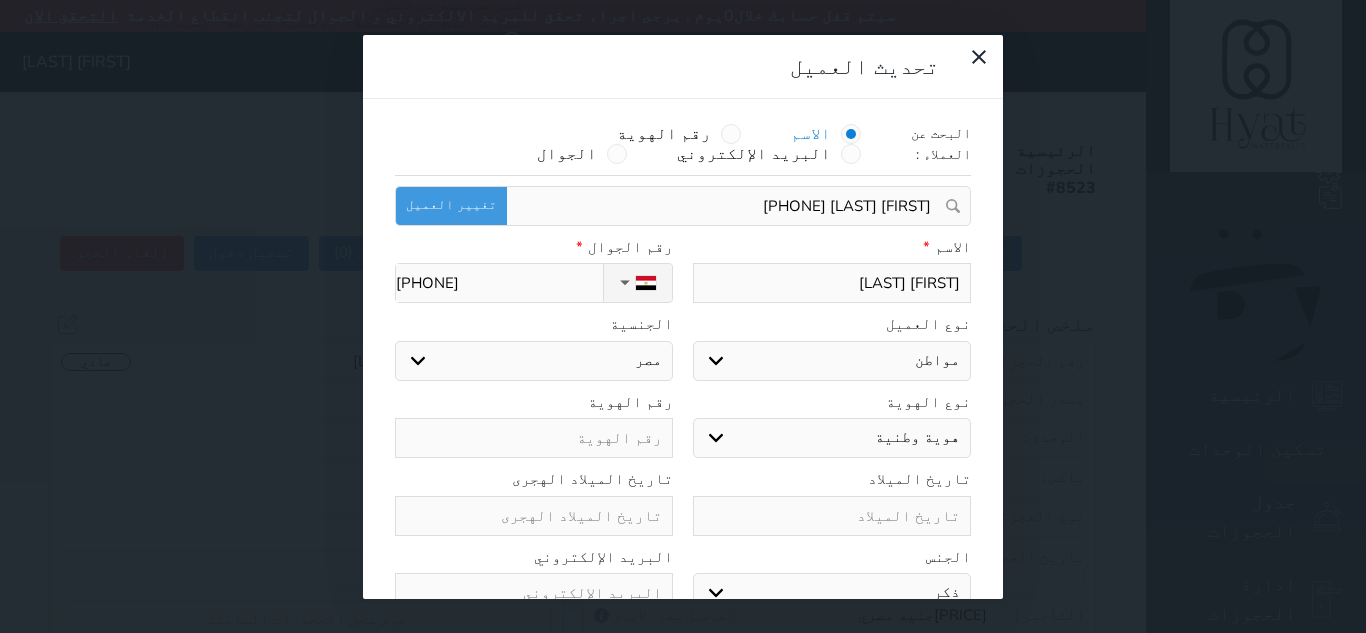 click at bounding box center (534, 438) 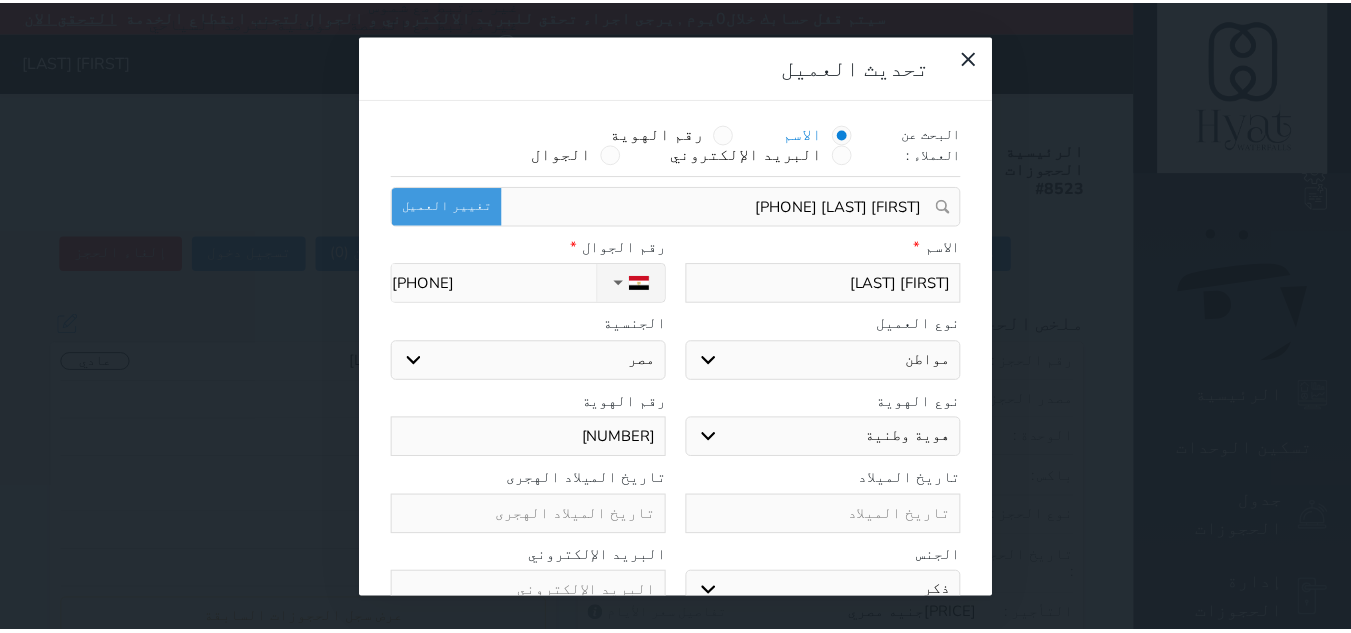 scroll, scrollTop: 45, scrollLeft: 0, axis: vertical 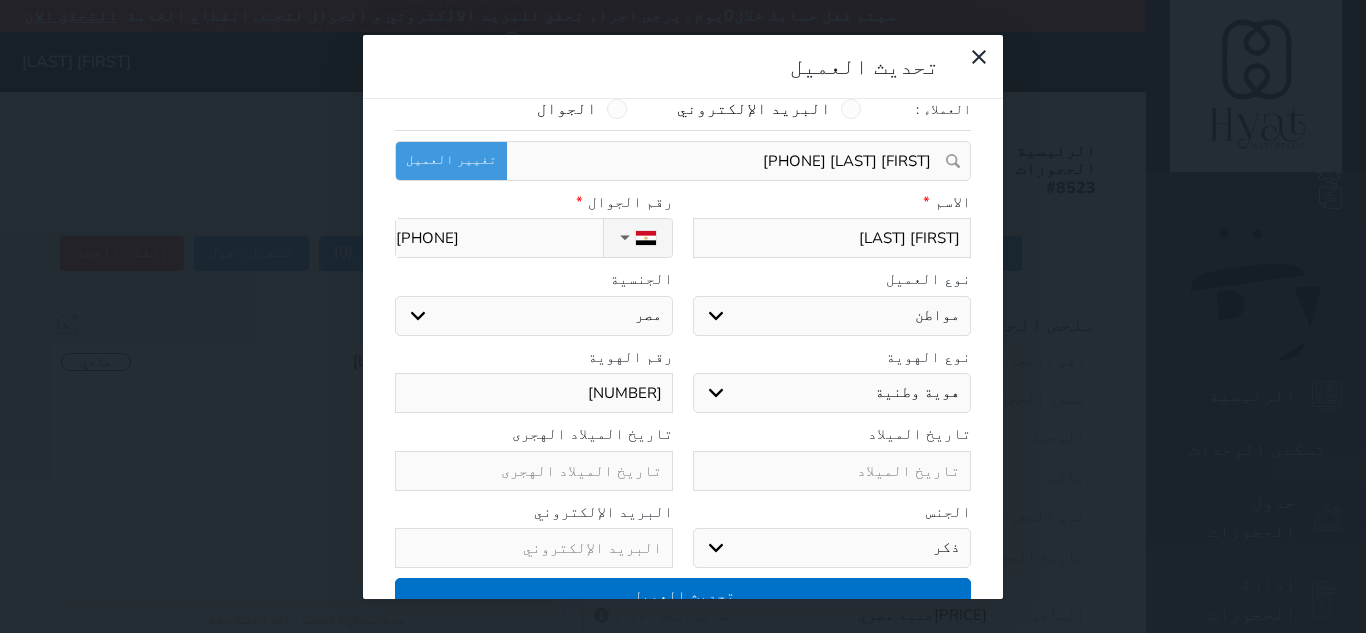 type on "[NUMBER]" 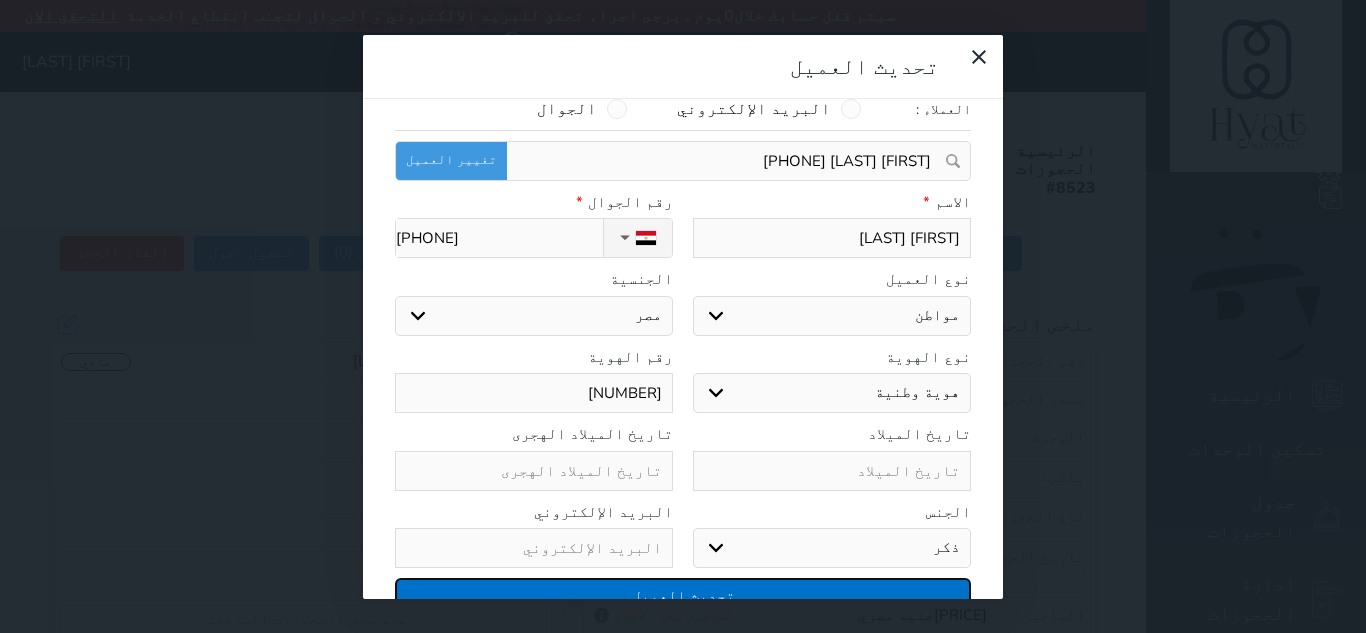 click on "تحديث العميل" at bounding box center [683, 595] 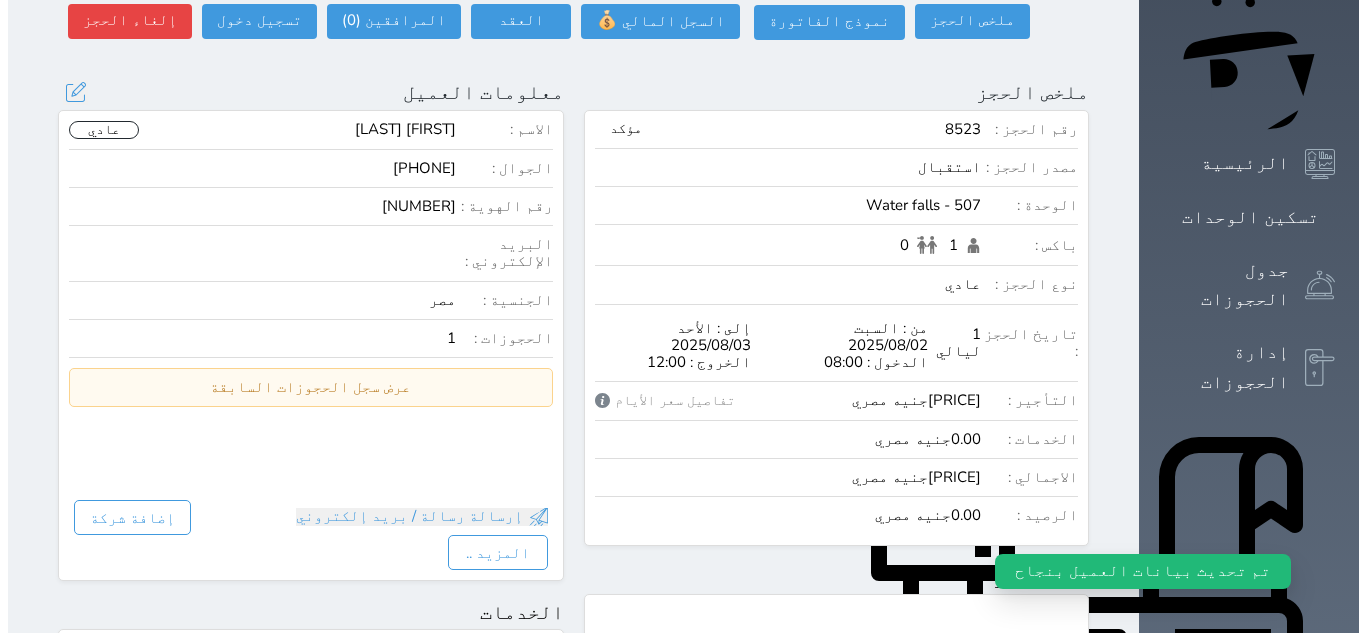 scroll, scrollTop: 0, scrollLeft: 0, axis: both 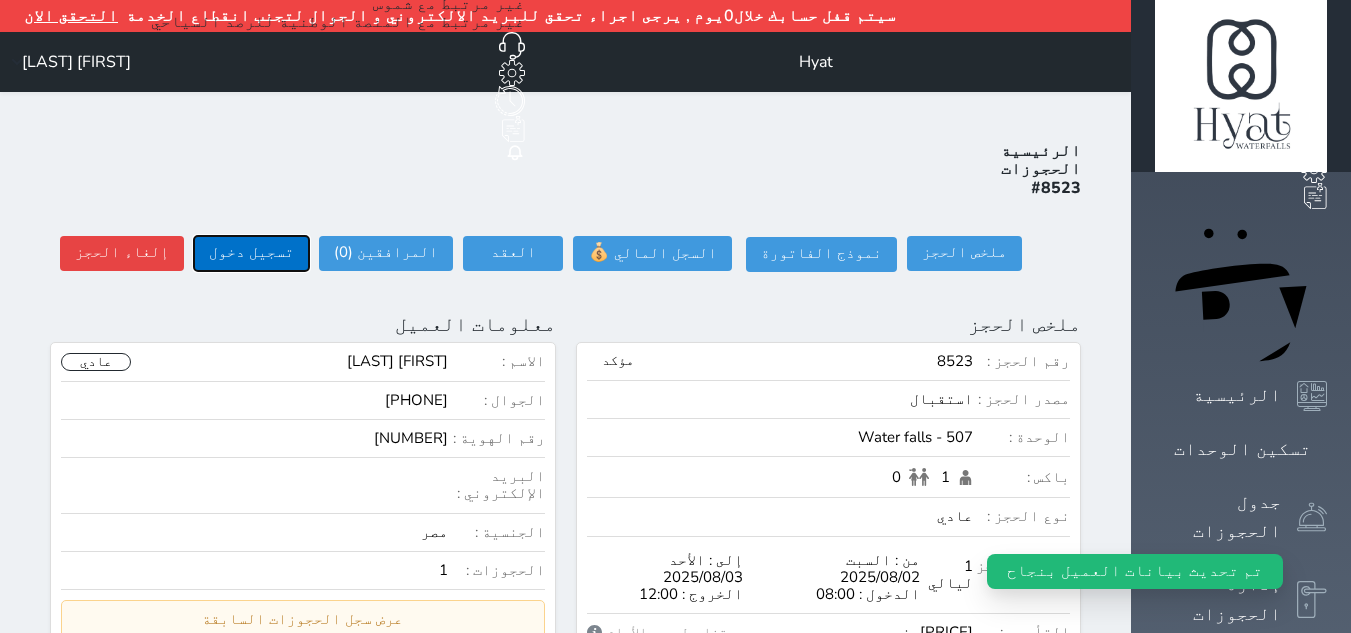 click on "تسجيل دخول" at bounding box center (251, 253) 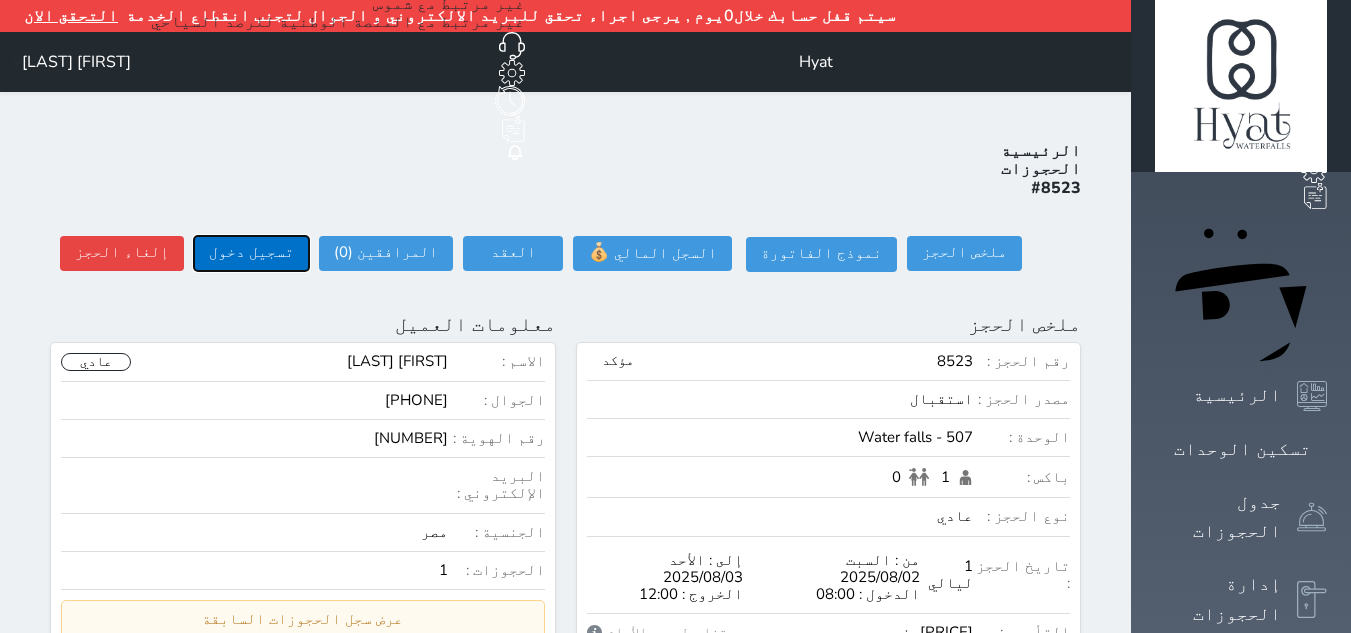 click on "تسجيل دخول" at bounding box center (251, 253) 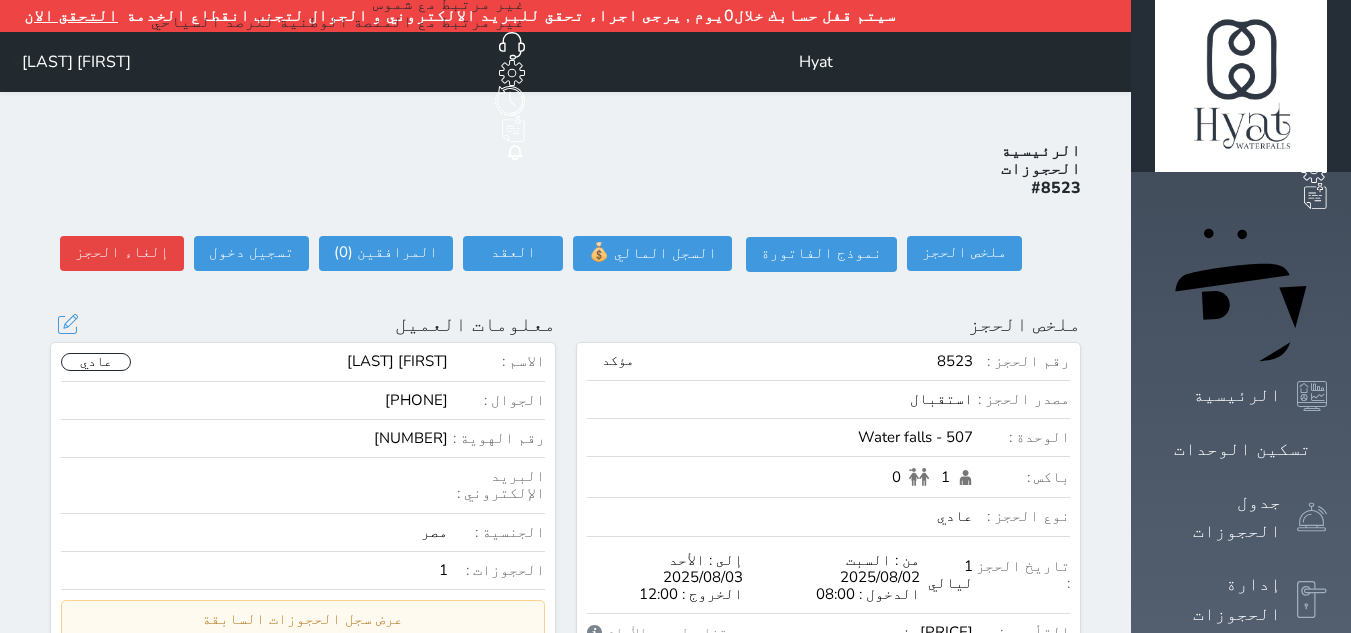 click on "معلومات العميل           تحديث العميل                 البحث عن العملاء :        الاسم       رقم الهوية       البريد الإلكتروني       الجوال       [FIRST] [LAST] [PHONE]     تغيير العميل                الاسم *   [FIRST] [LAST]   رقم الجوال *       ▼     Afghanistan (‫افغانستان‬‎)   +93   Albania (Shqipëri)   +355   Algeria (‫الجزائر‬‎)   +213   American Samoa   +1684   Andorra   +376   Angola   +244   Anguilla   +1264   Antigua and Barbuda   +1268   Argentina   +54   Armenia (Հայաստան)   +374   Aruba   +297   Australia   +61   Austria (Österreich)   +43   Azerbaijan (‫آذربایجان‬‎)   +994   Bahamas   +1242   Bahrain (‫البحرين‬‎)   +973   Bangladesh (বাংলাদেশ)   +880   Barbados   +1246   Belarus (Беларусь)   +375   Belgium (België)   +32   Belize   +501   Benin (Bénin)   +229   Bermuda   +1441   Bhutan (འབྲུག)   +975" at bounding box center [303, 324] 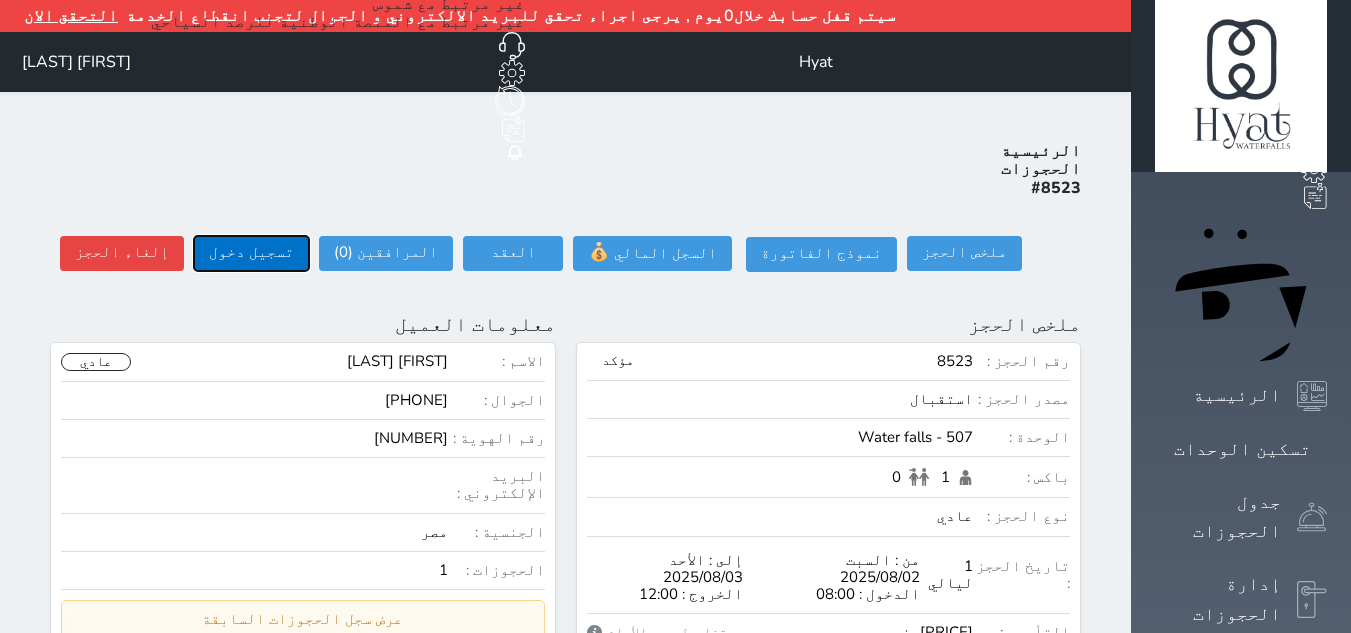 click on "تسجيل دخول" at bounding box center (251, 253) 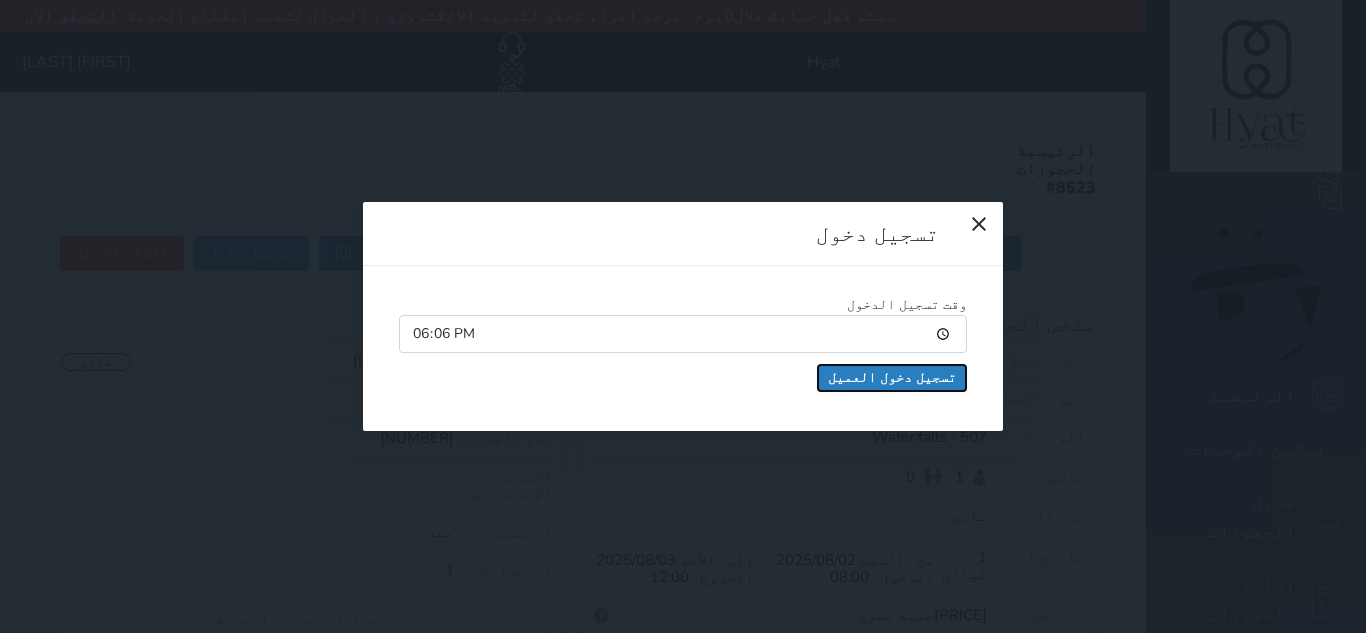 click on "تسجيل دخول العميل" at bounding box center (892, 378) 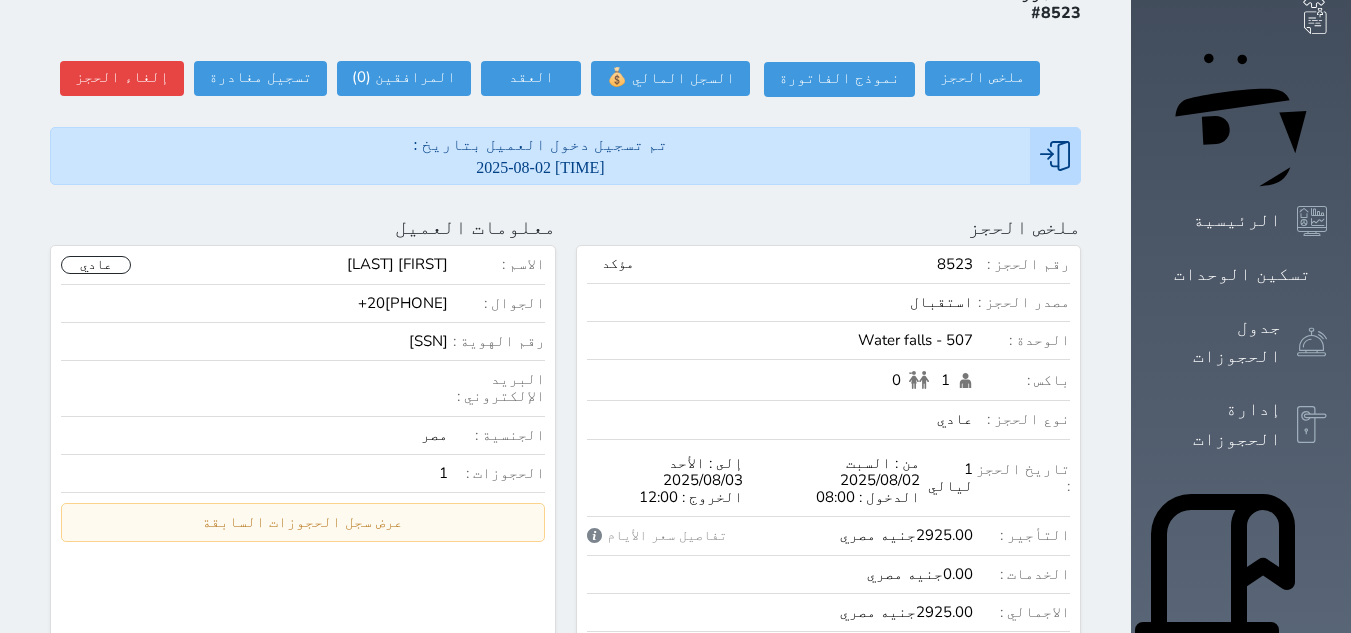 scroll, scrollTop: 25, scrollLeft: 0, axis: vertical 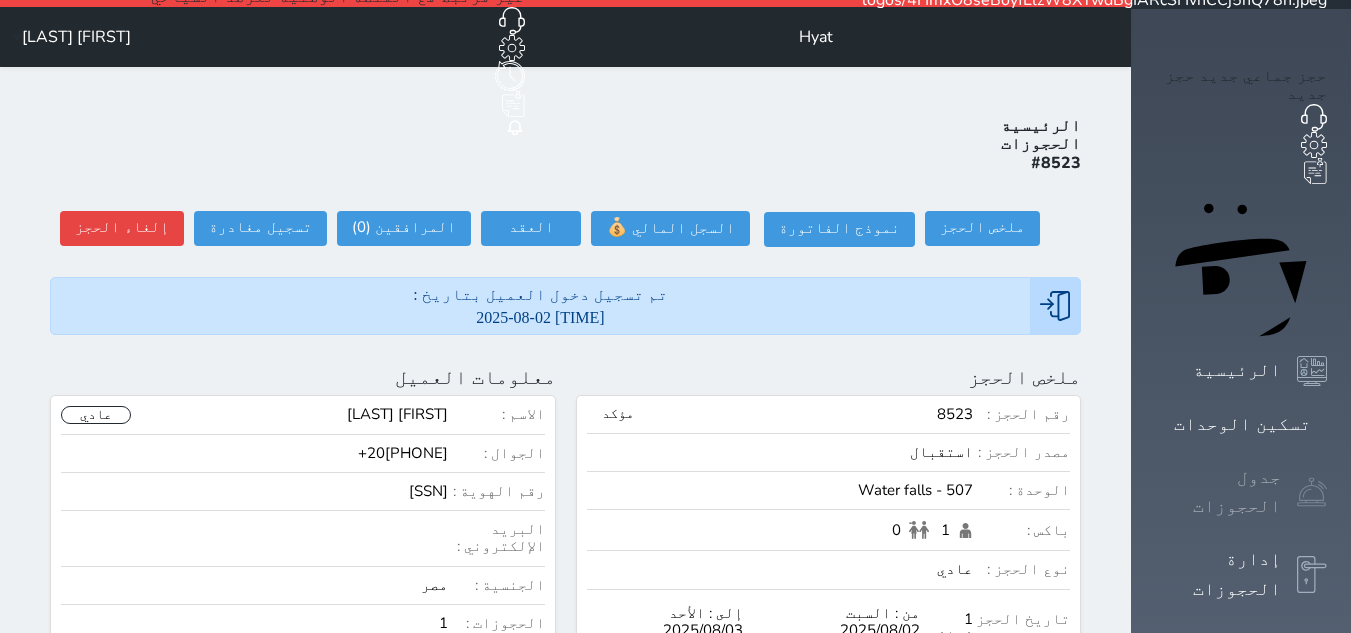click 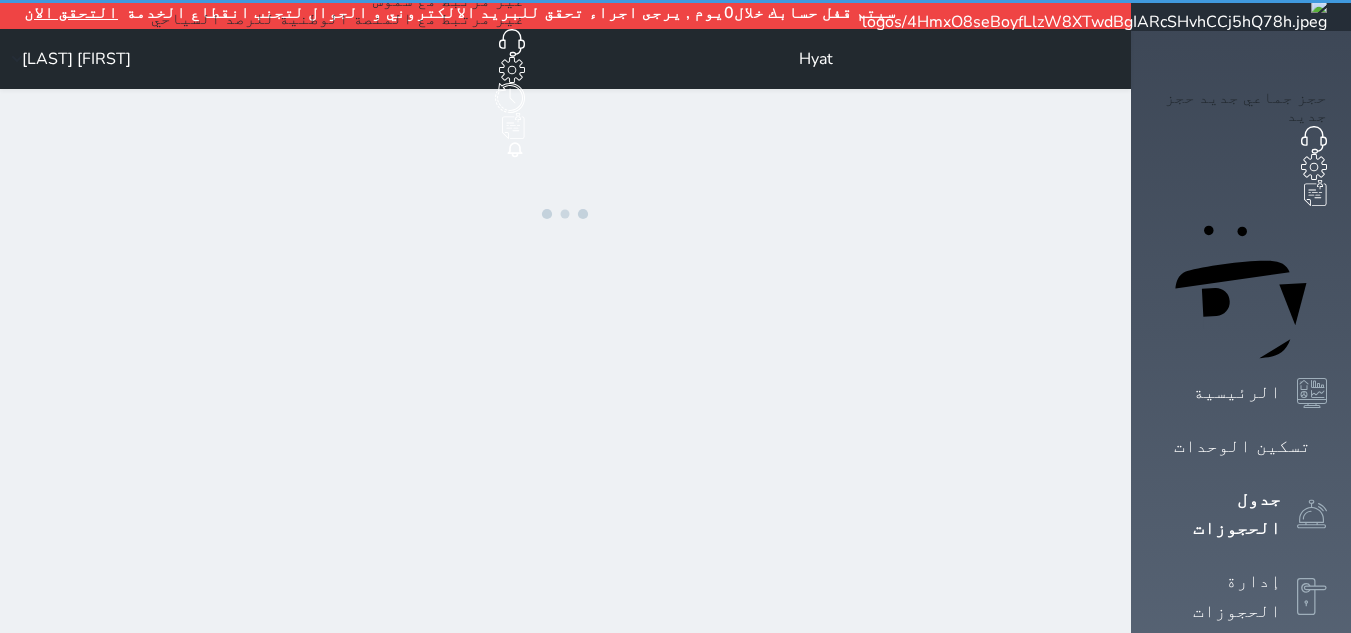 scroll, scrollTop: 0, scrollLeft: 0, axis: both 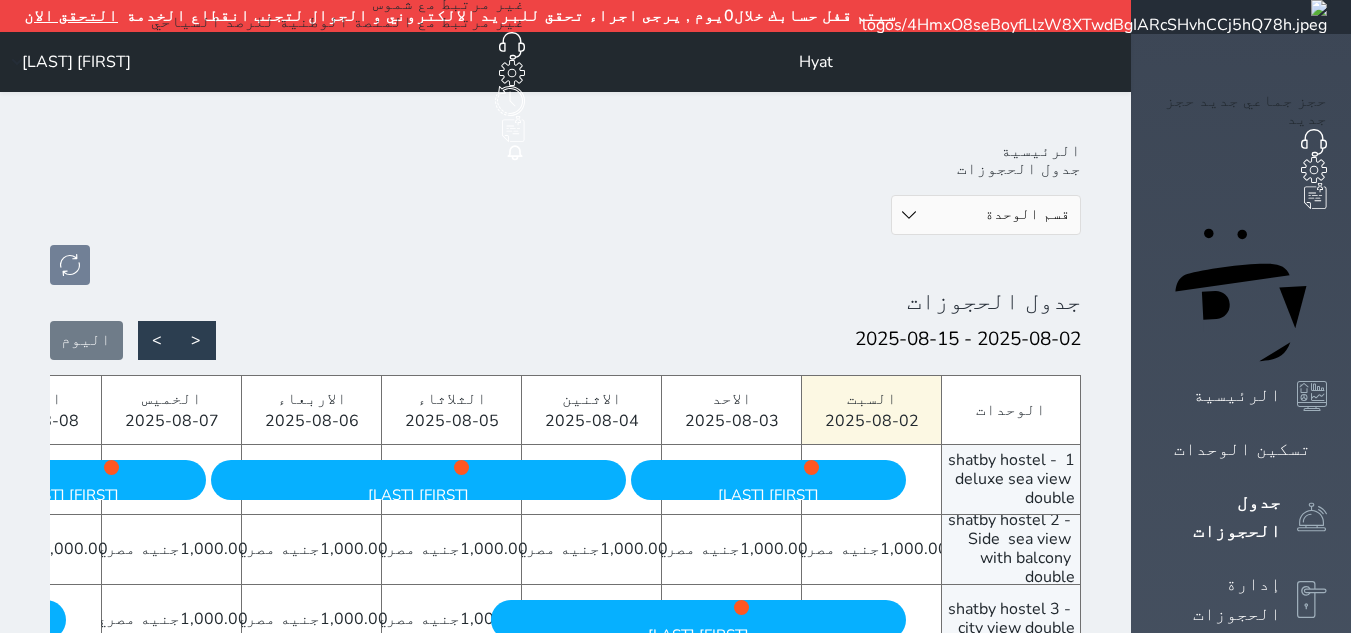 click on "قسم الوحدة
شقق فندقية
Water falls
Hostle
Alex Inn
Shatby" at bounding box center [986, 215] 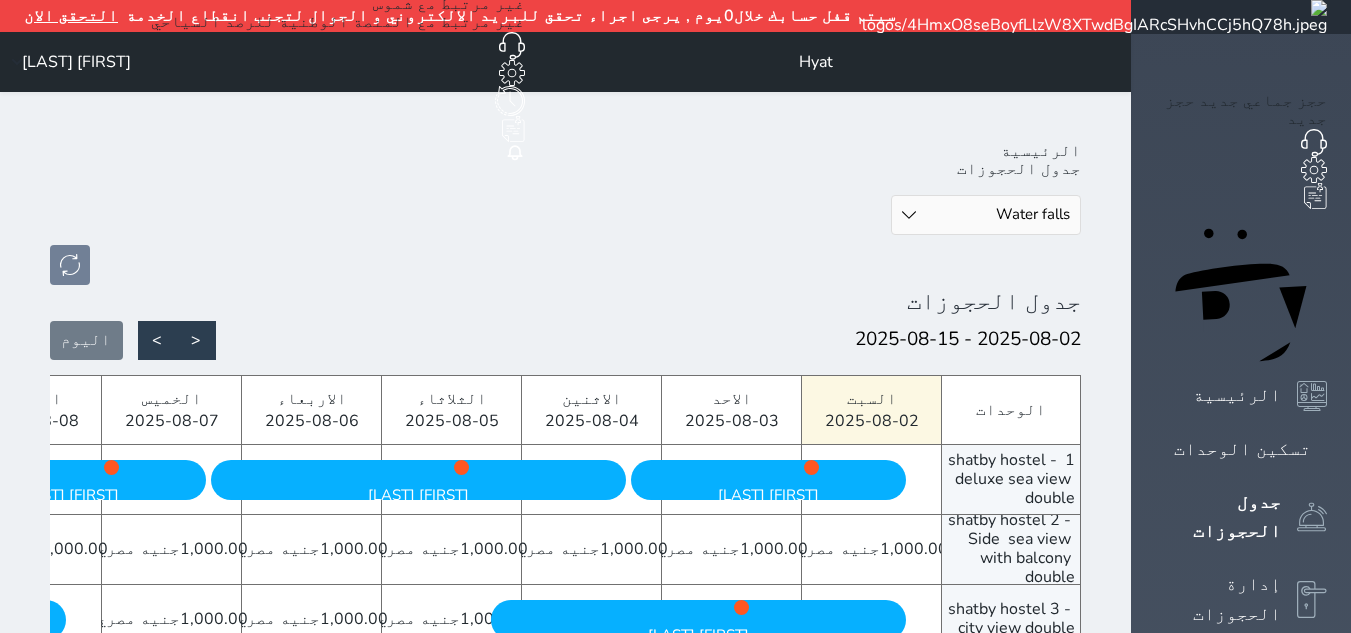 click on "قسم الوحدة
شقق فندقية
Water falls
Hostle
Alex Inn
Shatby" at bounding box center [986, 215] 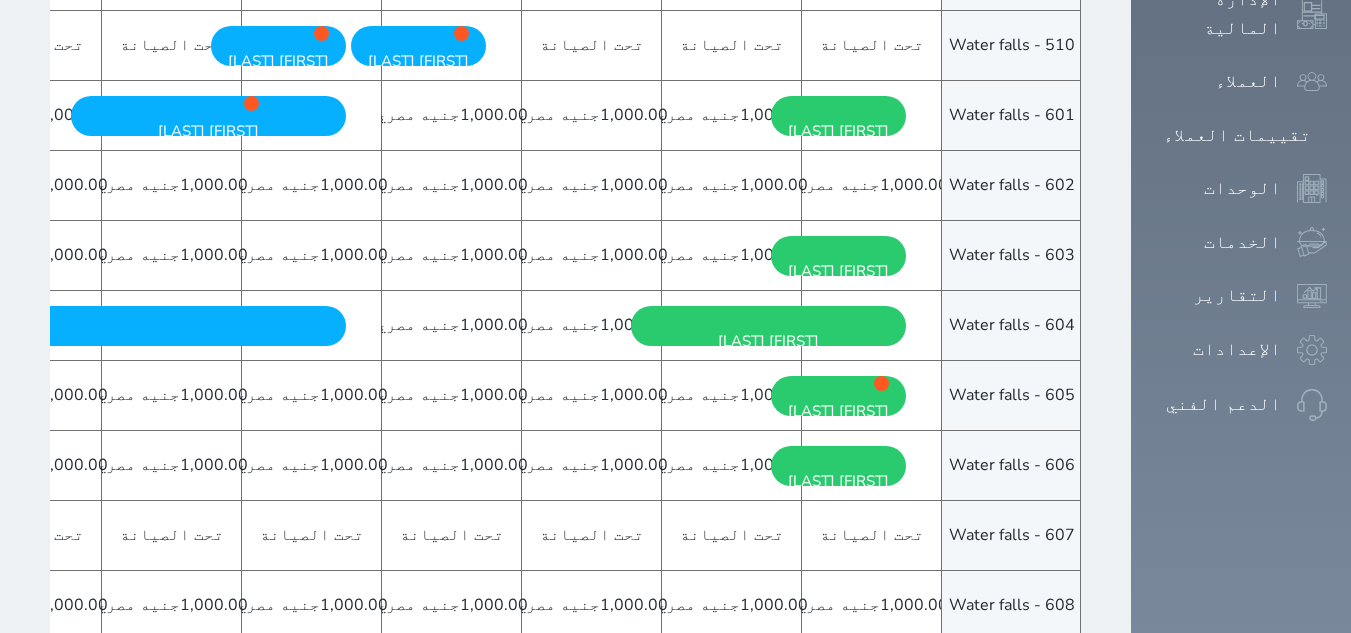 scroll, scrollTop: 1298, scrollLeft: 0, axis: vertical 